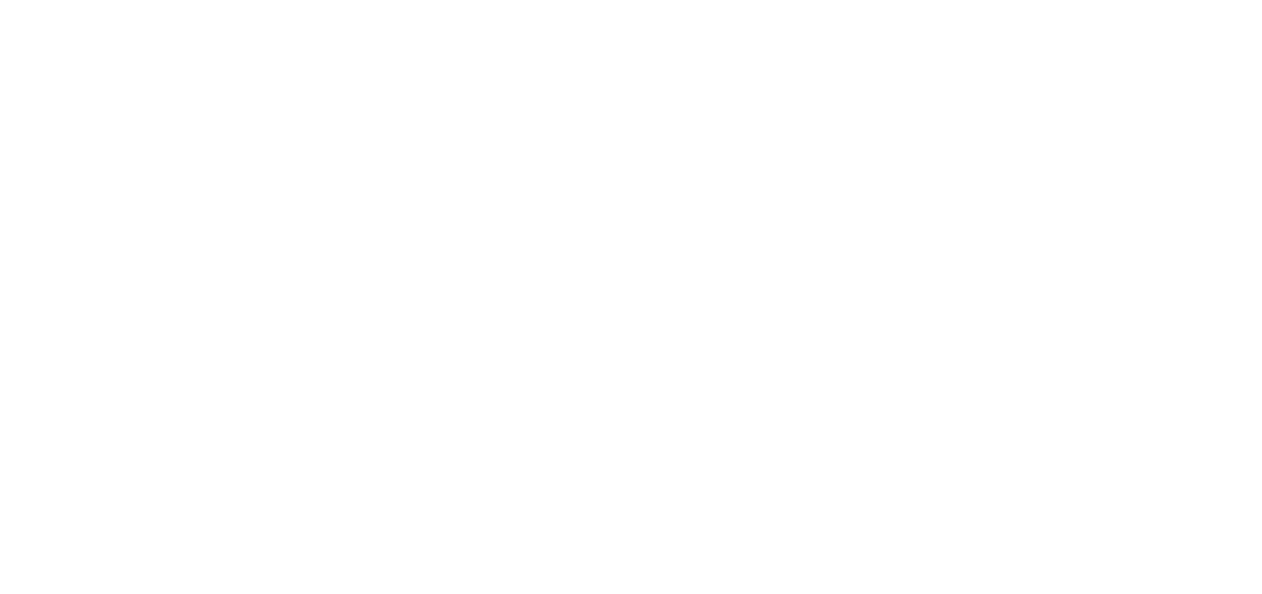 scroll, scrollTop: 0, scrollLeft: 0, axis: both 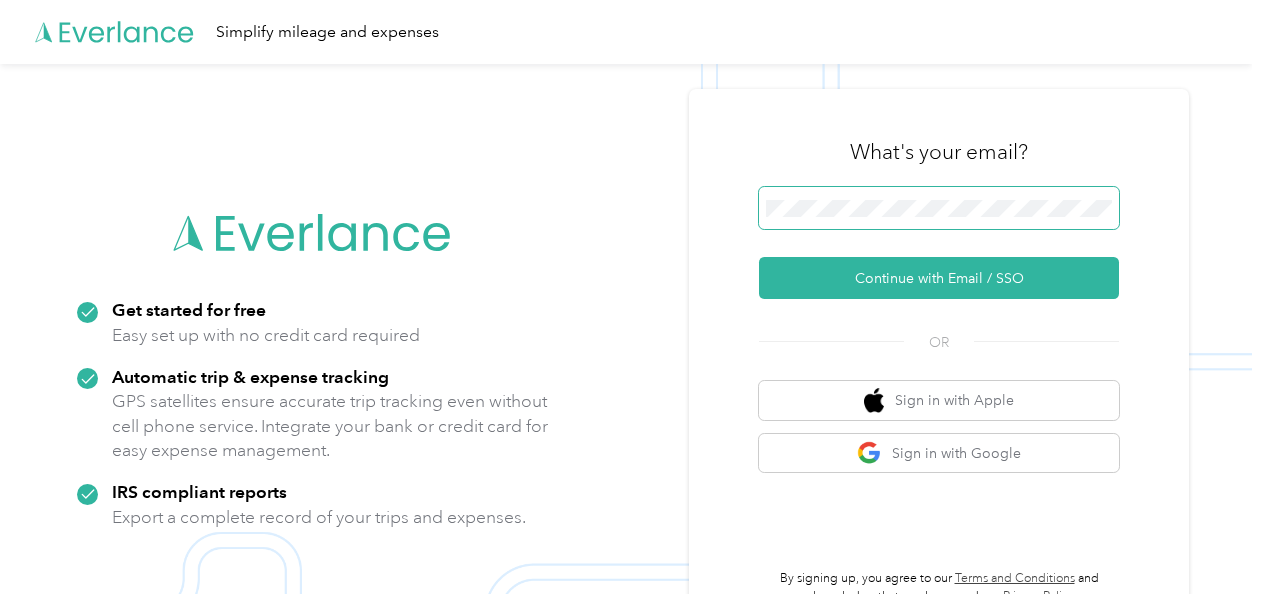 click at bounding box center (939, 208) 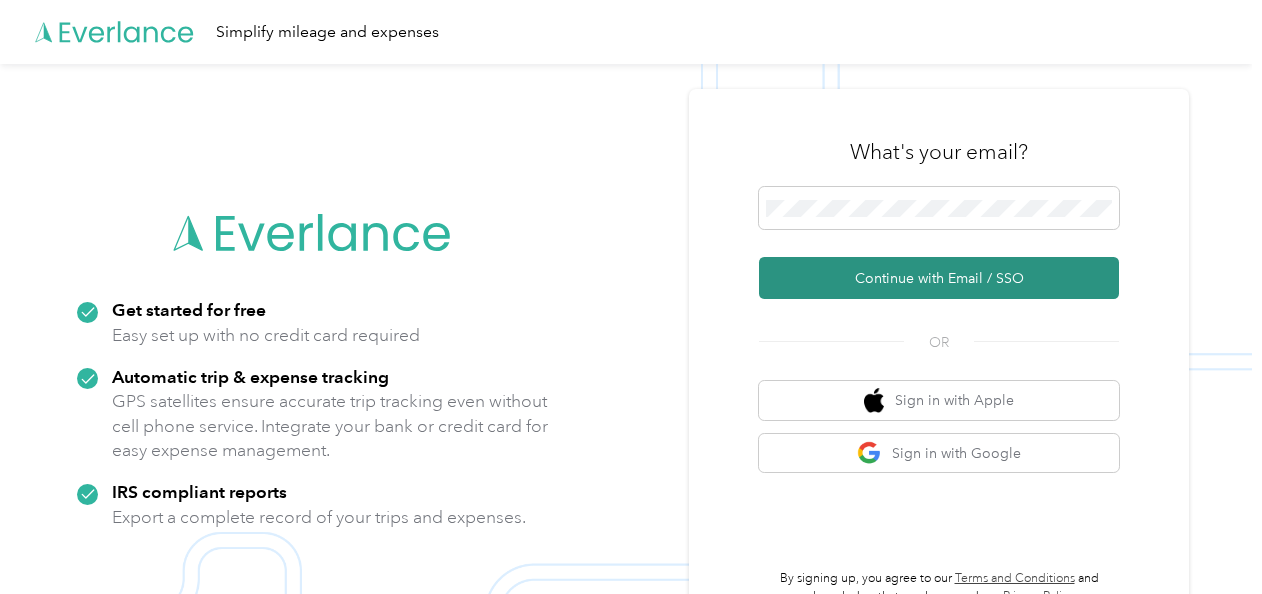 click on "Continue with Email / SSO" at bounding box center [939, 278] 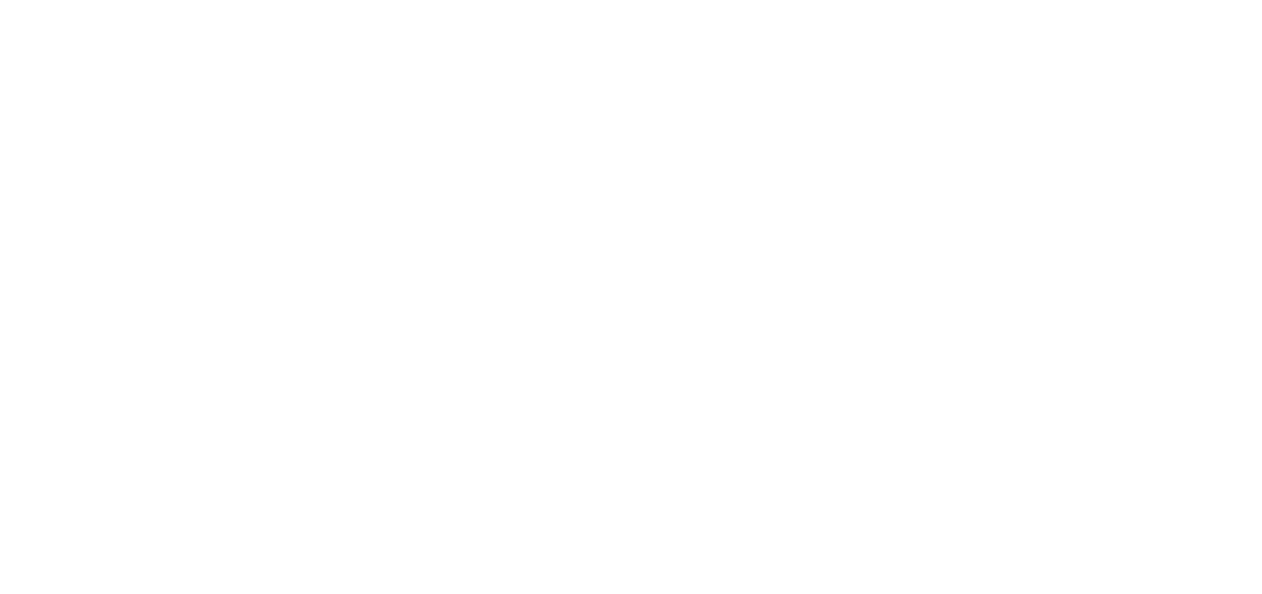 scroll, scrollTop: 0, scrollLeft: 0, axis: both 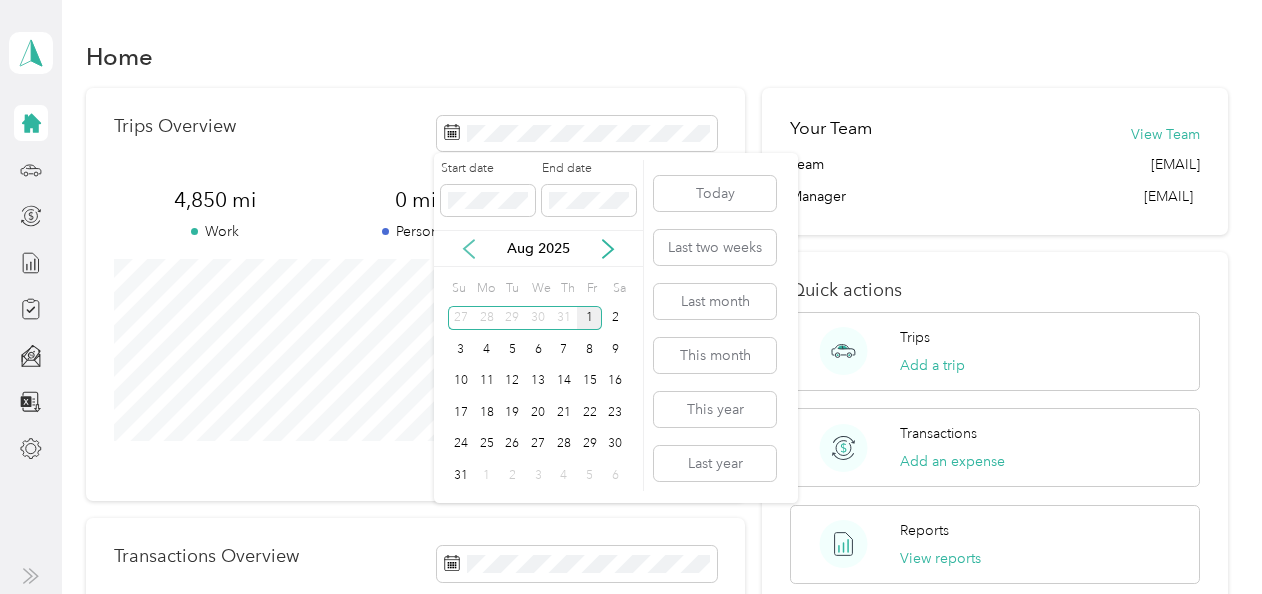 click 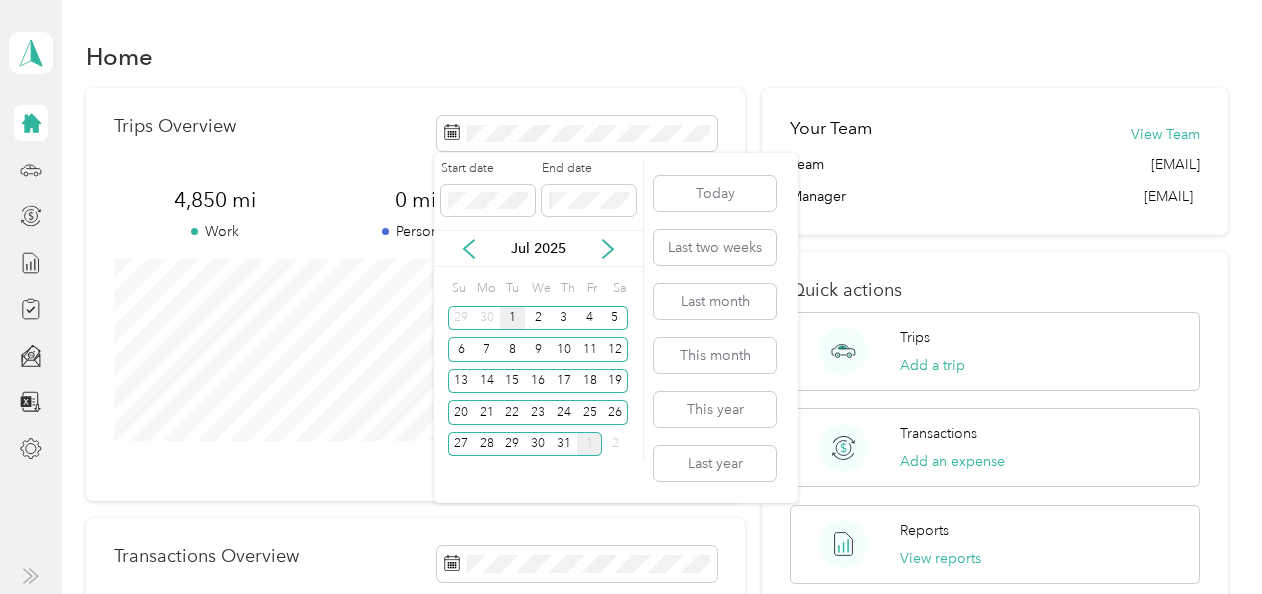 click on "1" at bounding box center (513, 318) 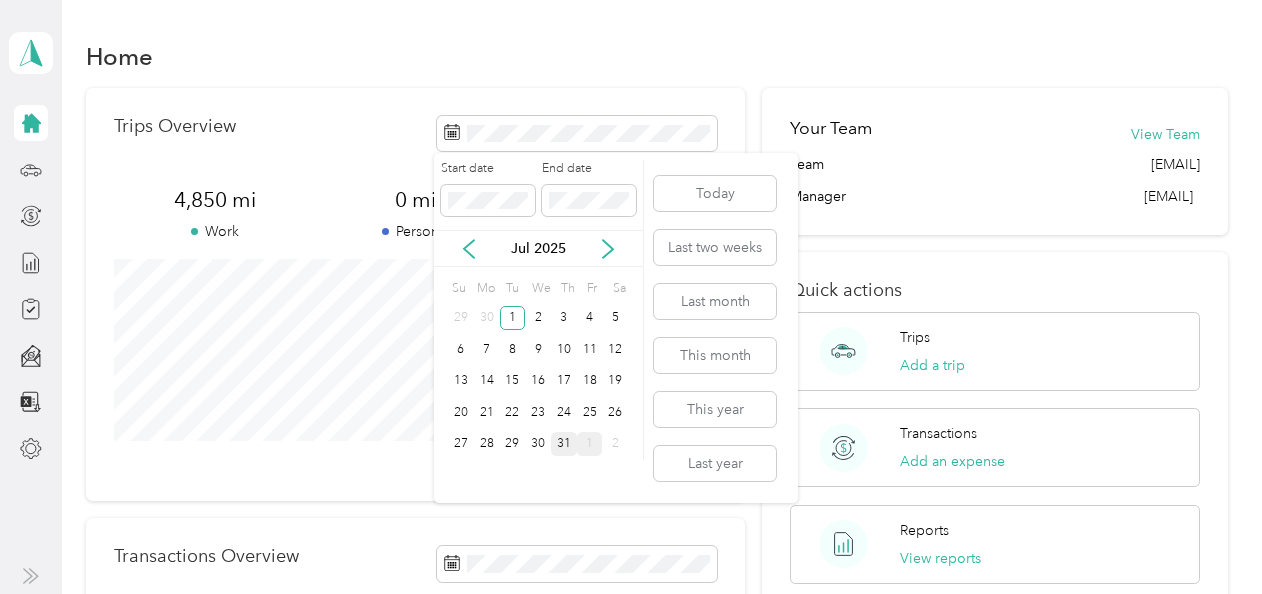 click on "31" at bounding box center [564, 444] 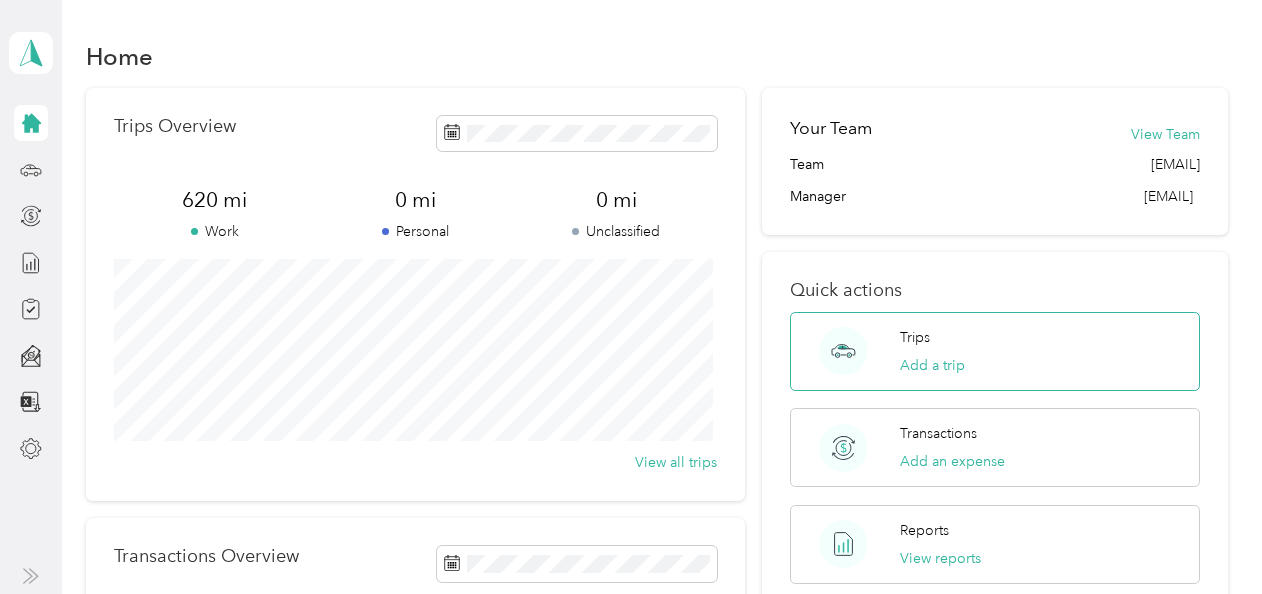 click on "Trips" at bounding box center (915, 337) 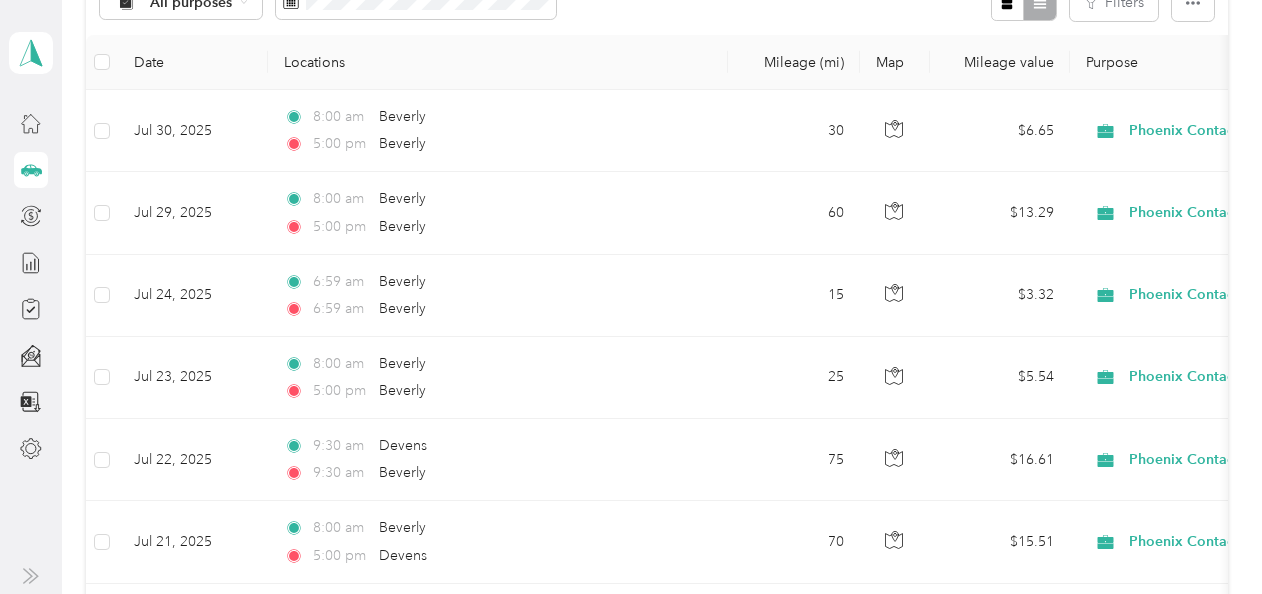 scroll, scrollTop: 251, scrollLeft: 0, axis: vertical 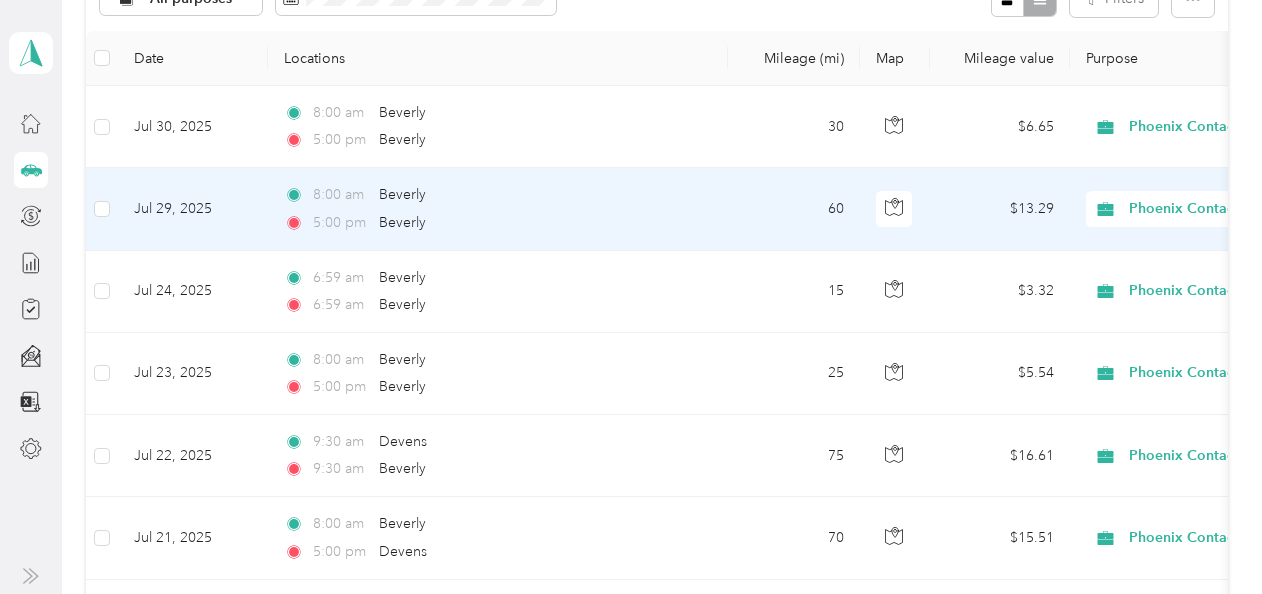 click on "60" at bounding box center (794, 209) 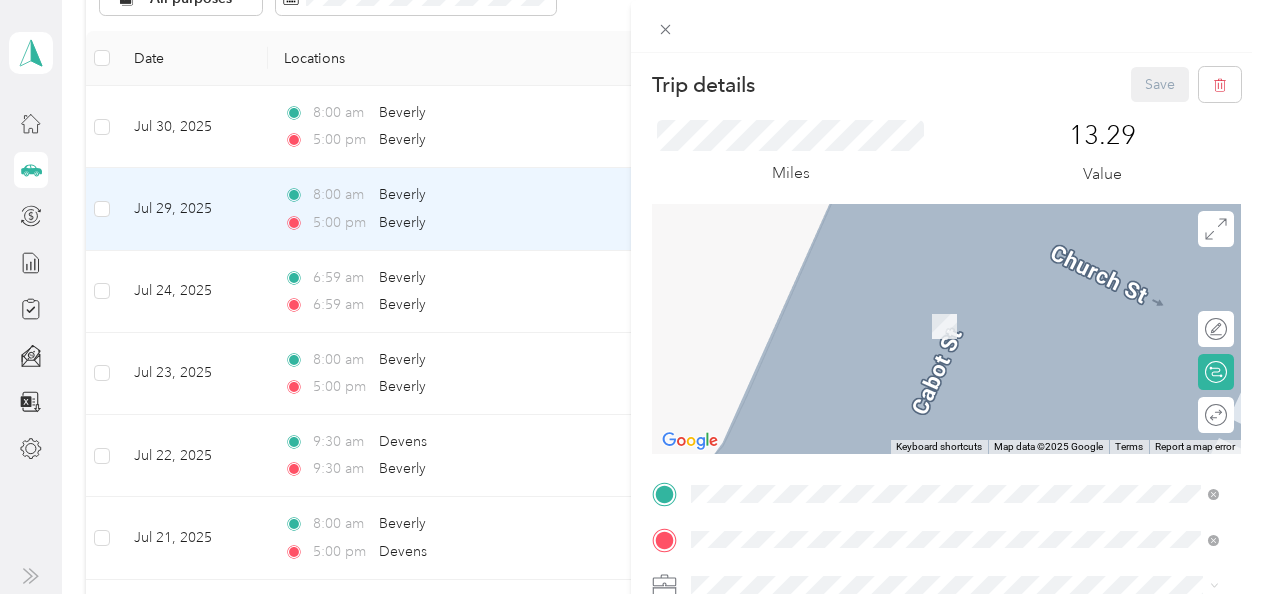 click on "Trip details Save This trip cannot be edited because it is either under review, approved, or paid. Contact your Team Manager to edit it. Miles 13.29 Value  ← Move left → Move right ↑ Move up ↓ Move down + Zoom in - Zoom out Home Jump left by 75% End Jump right by 75% Page Up Jump up by 75% Page Down Jump down by 75% Keyboard shortcuts Map Data Map data ©2025 Google Map data ©2025 Google 2 m  Click to toggle between metric and imperial units Terms Report a map error Edit route Calculate route Round trip TO Add photo" at bounding box center (631, 297) 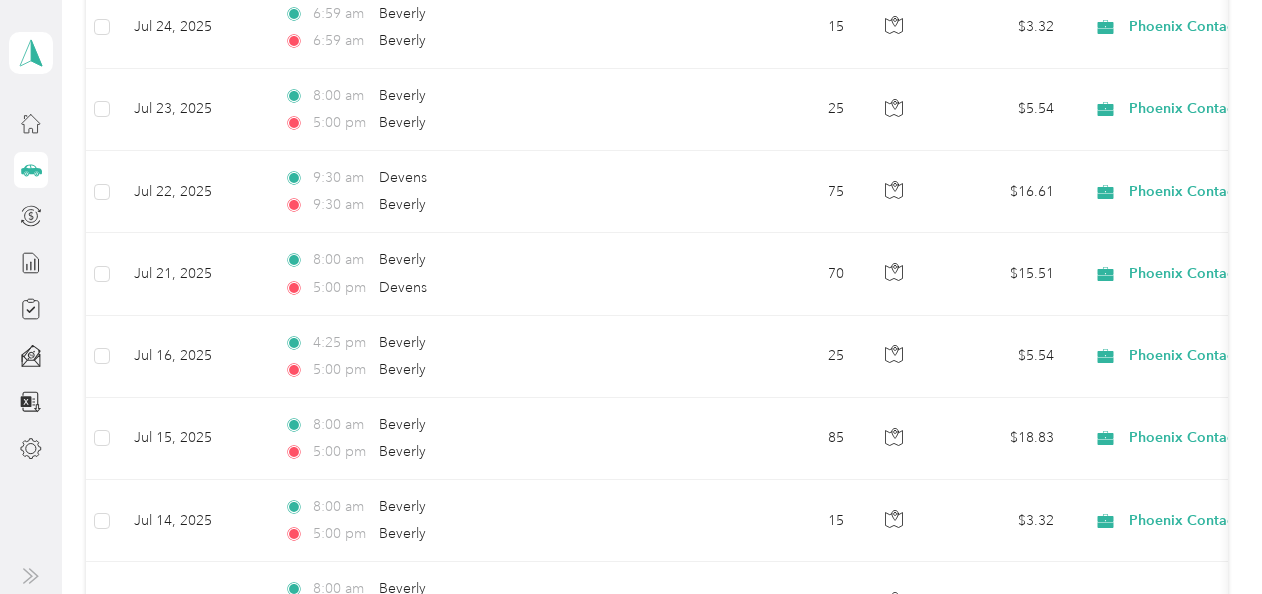 scroll, scrollTop: 558, scrollLeft: 0, axis: vertical 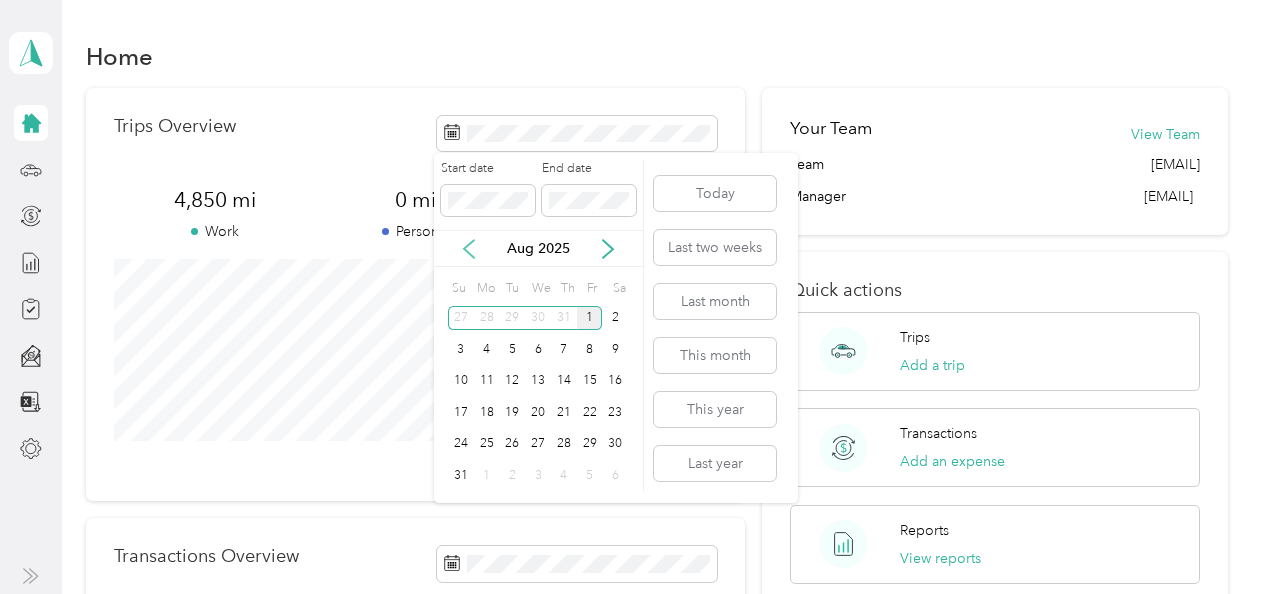 click 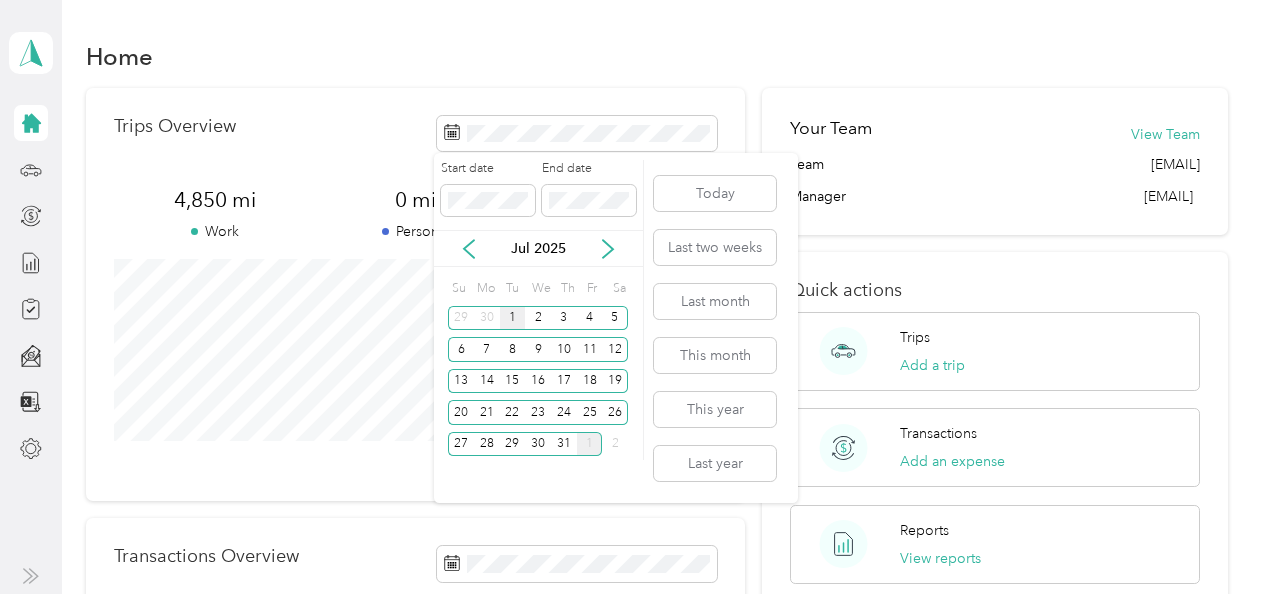click on "1" at bounding box center [513, 318] 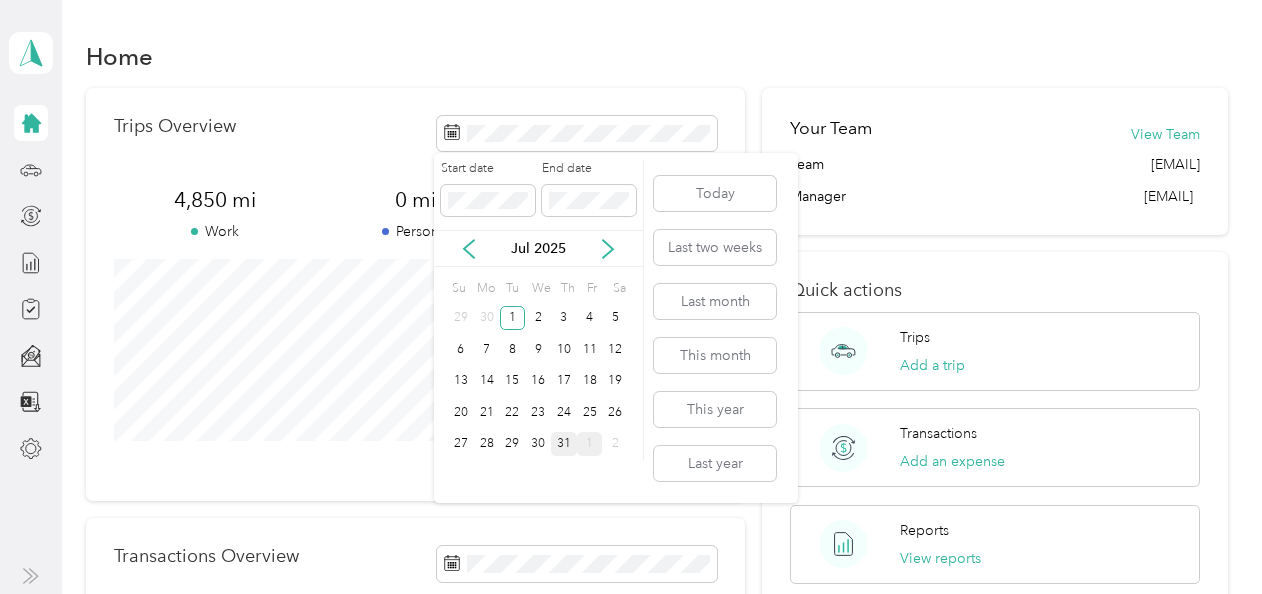 click on "31" at bounding box center (564, 444) 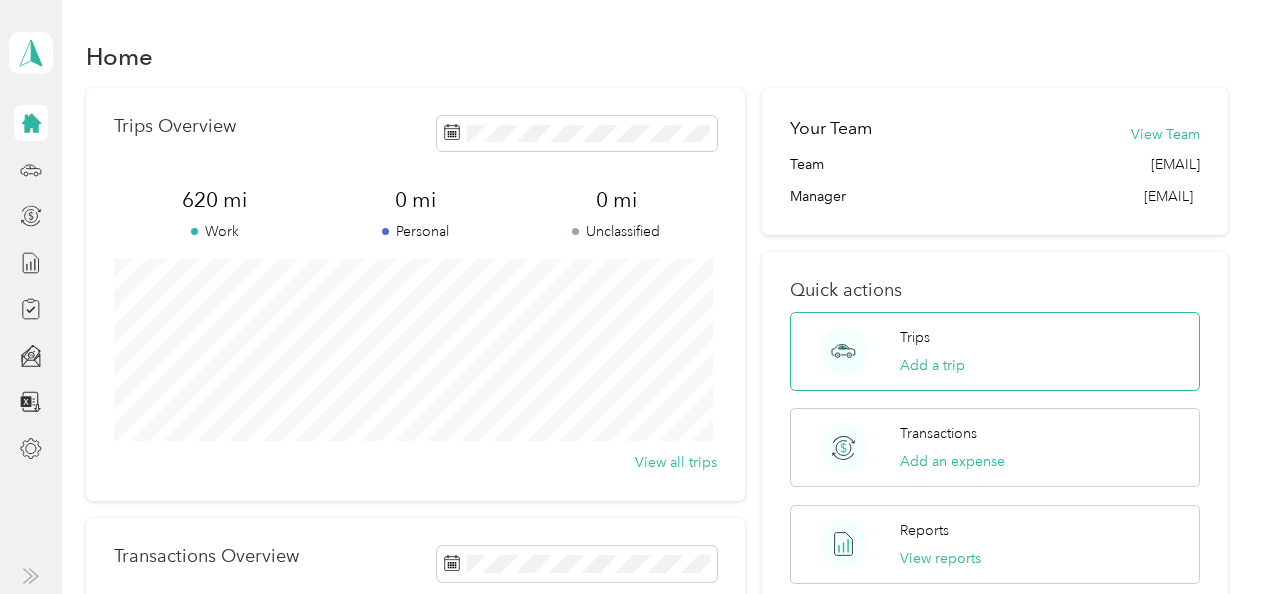 click on "Trips Add a trip" at bounding box center (994, 351) 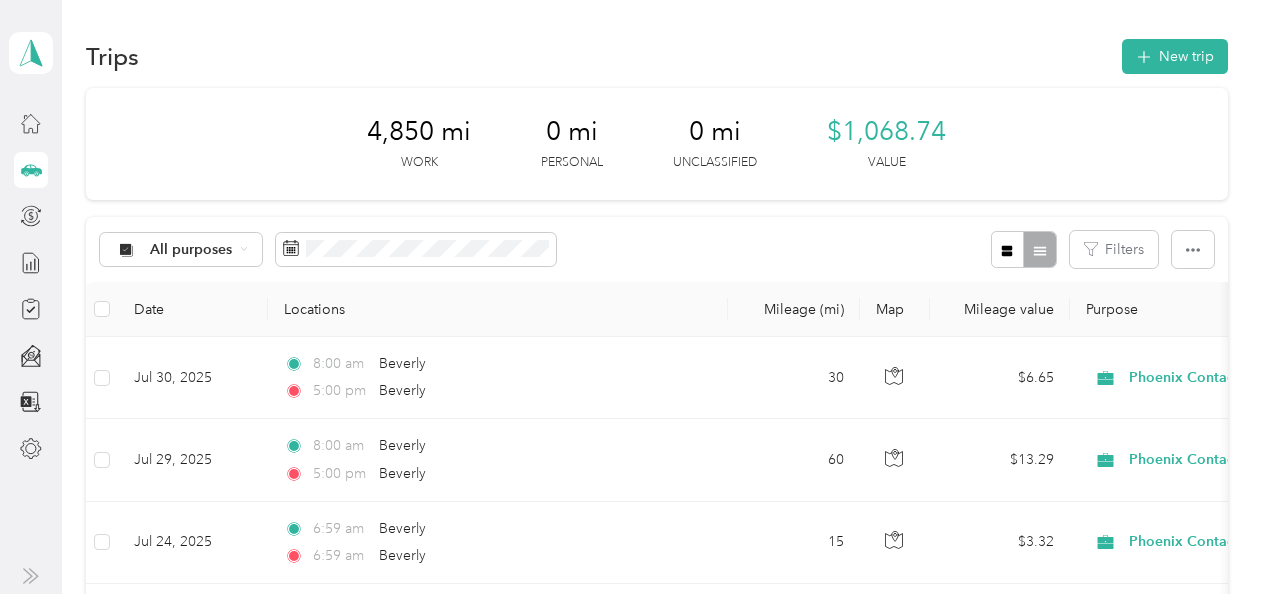 click on "Trips New trip 4,850   mi Work 0   mi Personal 0   mi Unclassified $1,068.74 Value All purposes Filters Date Locations Mileage (mi) Map Mileage value Purpose Track Method Report                     Jul 30, 2025 8:00 am Beverly 5:00 pm Beverly 30 $6.65 Phoenix Contact Manual Jul 1 - 31, 2025 Jul 29, 2025 8:00 am Beverly 5:00 pm Beverly 60 $13.29 Phoenix Contact Manual Jul 1 - 31, 2025 Jul 24, 2025 6:59 am Beverly 6:59 am Beverly 15 $3.32 Phoenix Contact Manual Jul 1 - 31, 2025 Jul 23, 2025 8:00 am Beverly 5:00 pm Beverly 25 $5.54 Phoenix Contact Manual Jul 1 - 31, 2025 Jul 22, 2025 9:30 am Devens 9:30 am Beverly 75 $16.61 Phoenix Contact Manual Jul 1 - 31, 2025 Jul 21, 2025 8:00 am Beverly 5:00 pm Devens 70 $15.51 Phoenix Contact Manual Jul 1 - 31, 2025 Jul 16, 2025 4:25 pm Beverly 5:00 pm Beverly 25 $5.54 Phoenix Contact Manual Jul 1 - 31, 2025 Jul 15, 2025 8:00 am Beverly 5:00 pm Beverly 85 $18.83 Phoenix Contact Manual Jul 1 - 31, 2025 Jul 14, 2025 8:00 am Beverly 5:00 pm Beverly 15 $3.32 Manual" at bounding box center (657, 1321) 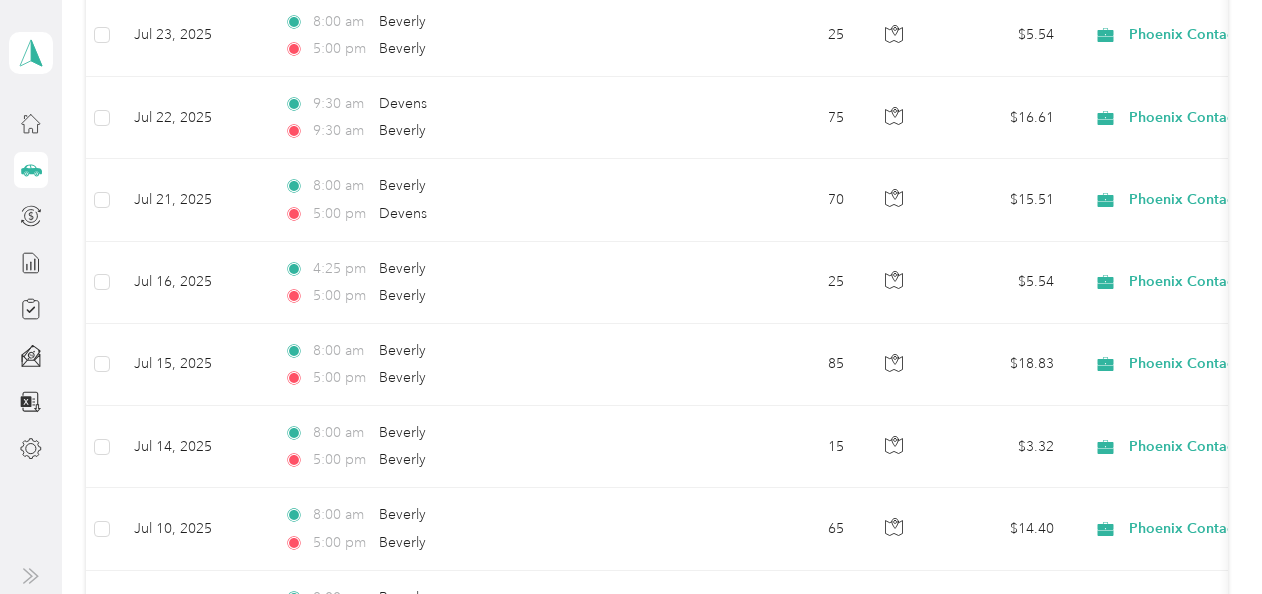 scroll, scrollTop: 596, scrollLeft: 0, axis: vertical 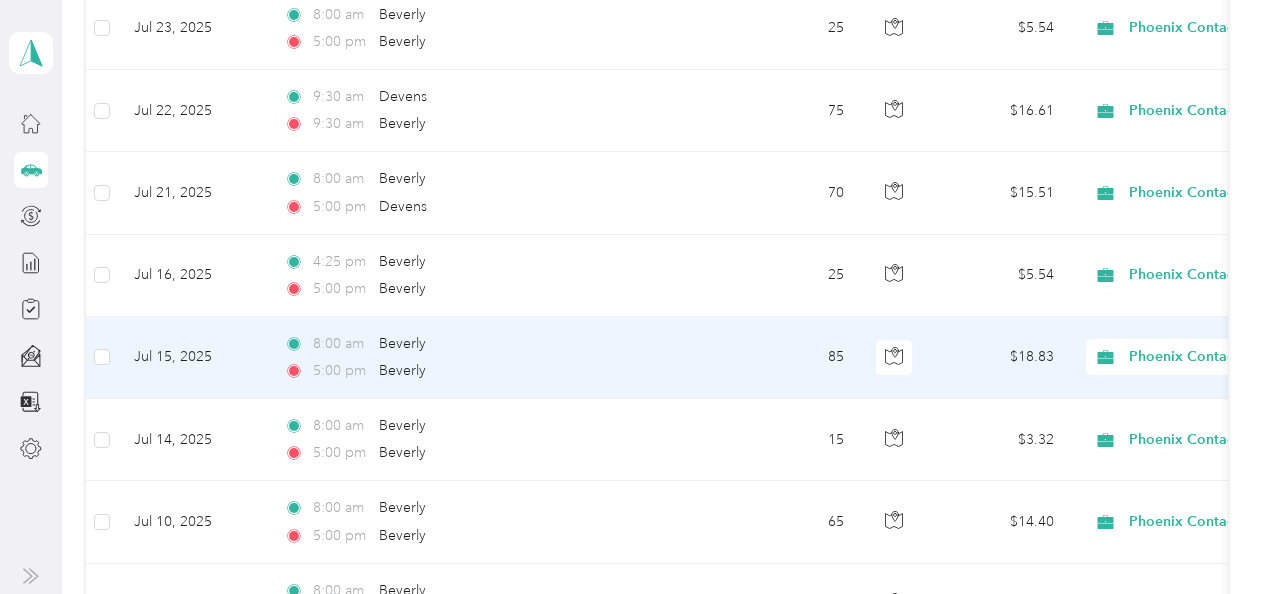 click on "85" at bounding box center (794, 358) 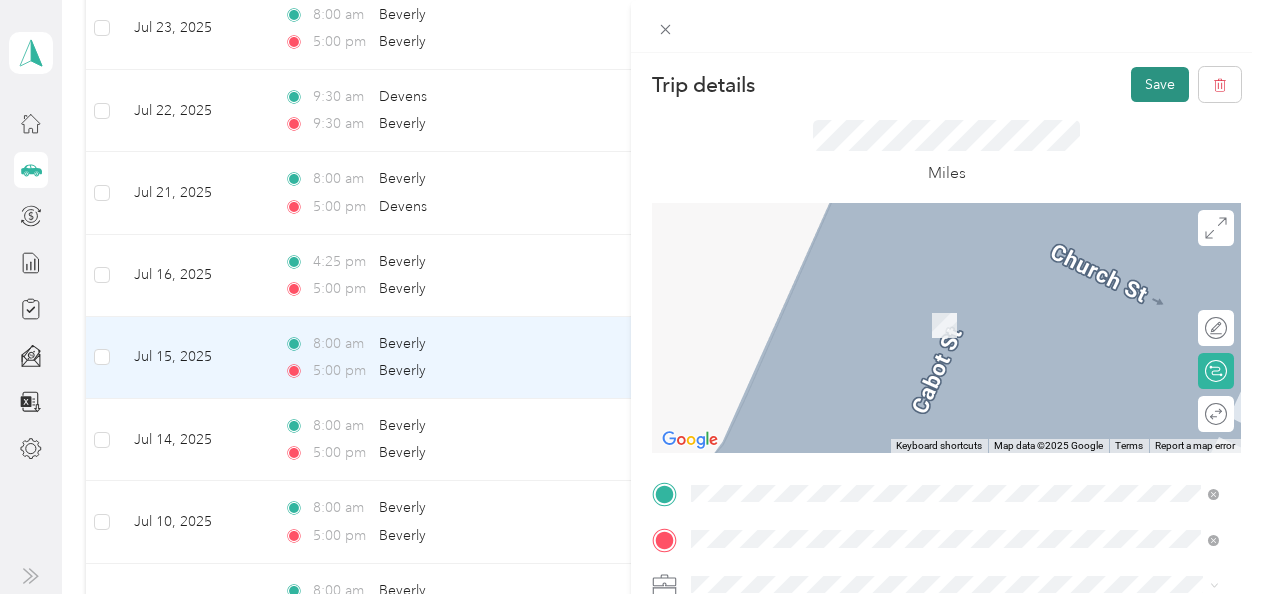 click on "Save" at bounding box center (1160, 84) 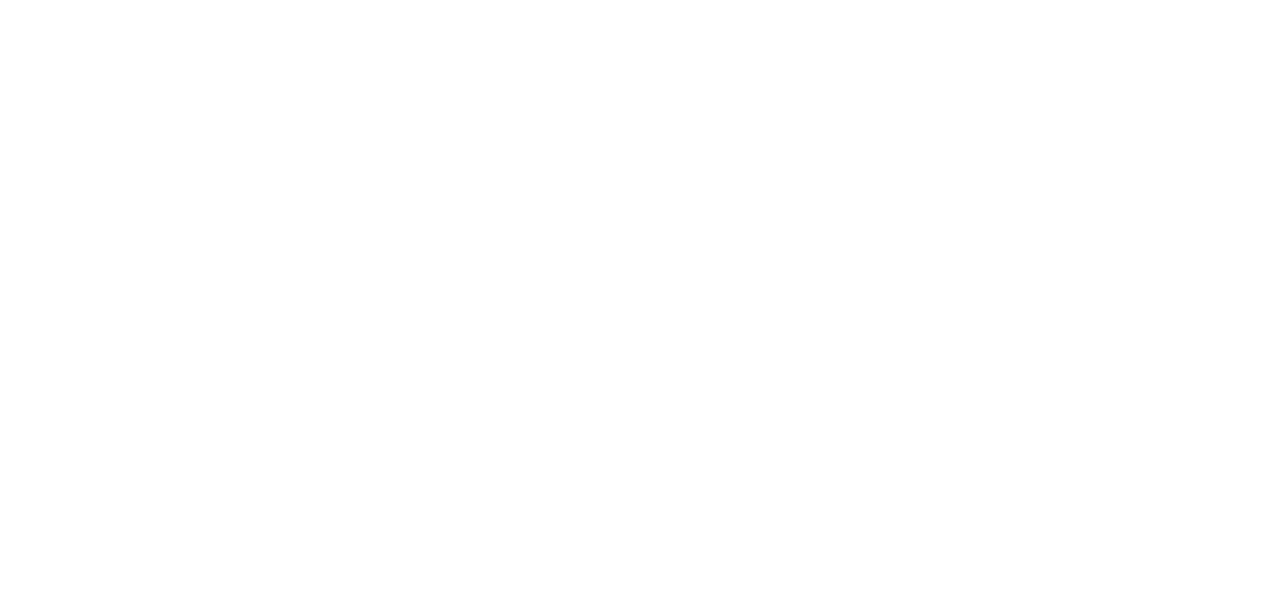 scroll, scrollTop: 0, scrollLeft: 0, axis: both 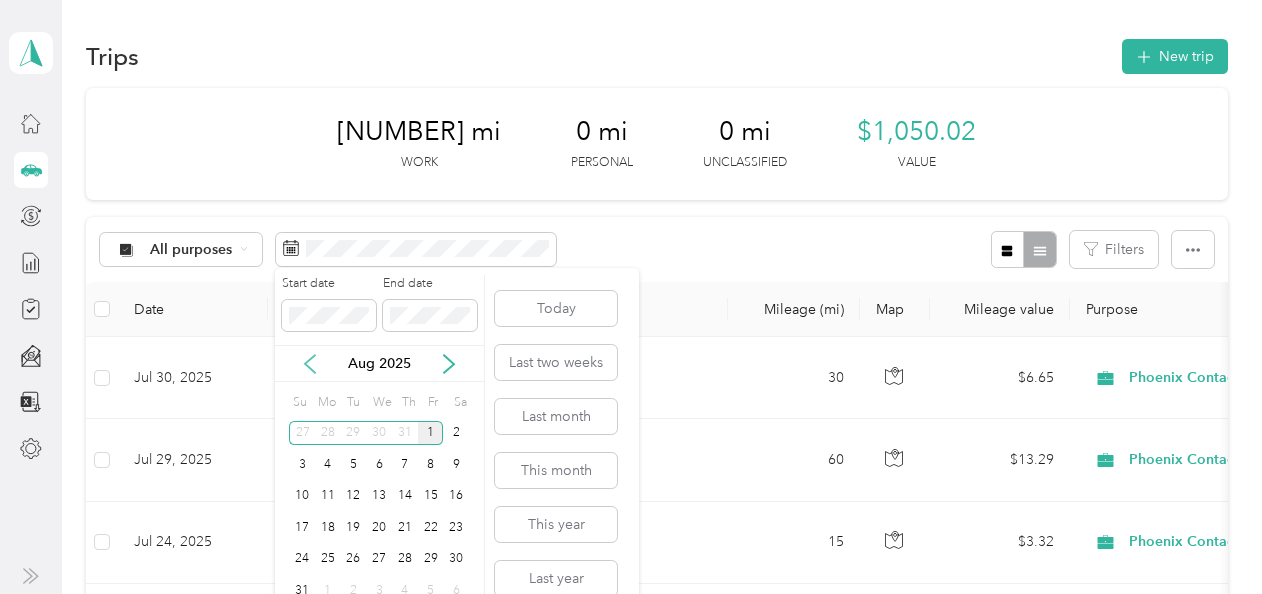 click 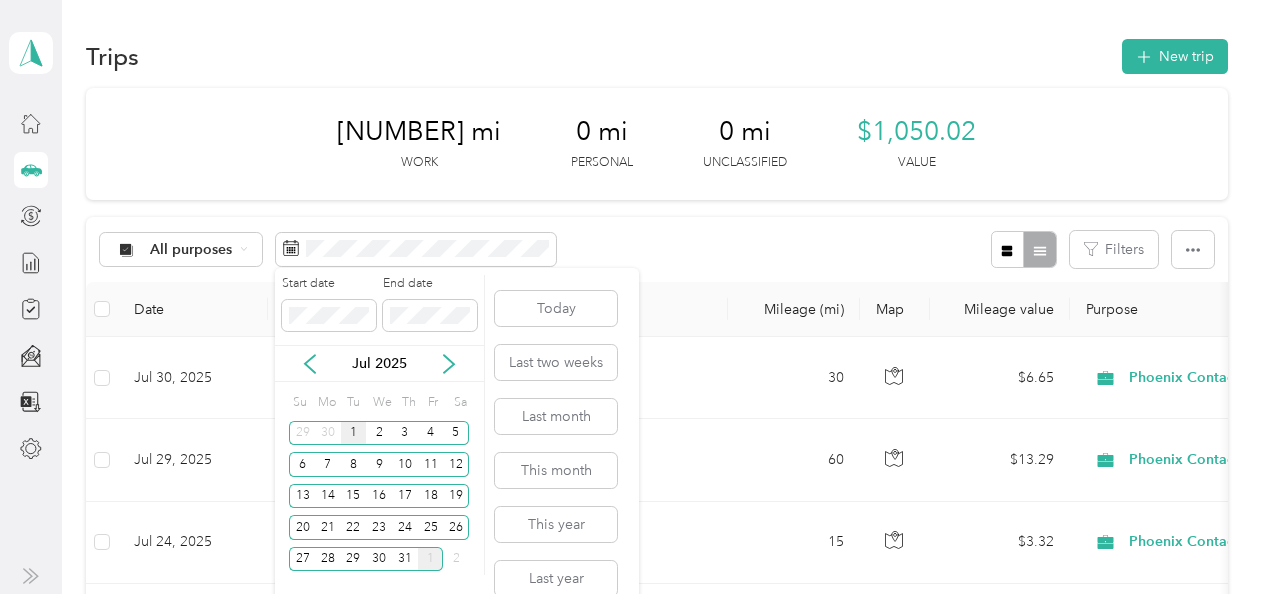 click on "1" at bounding box center [354, 433] 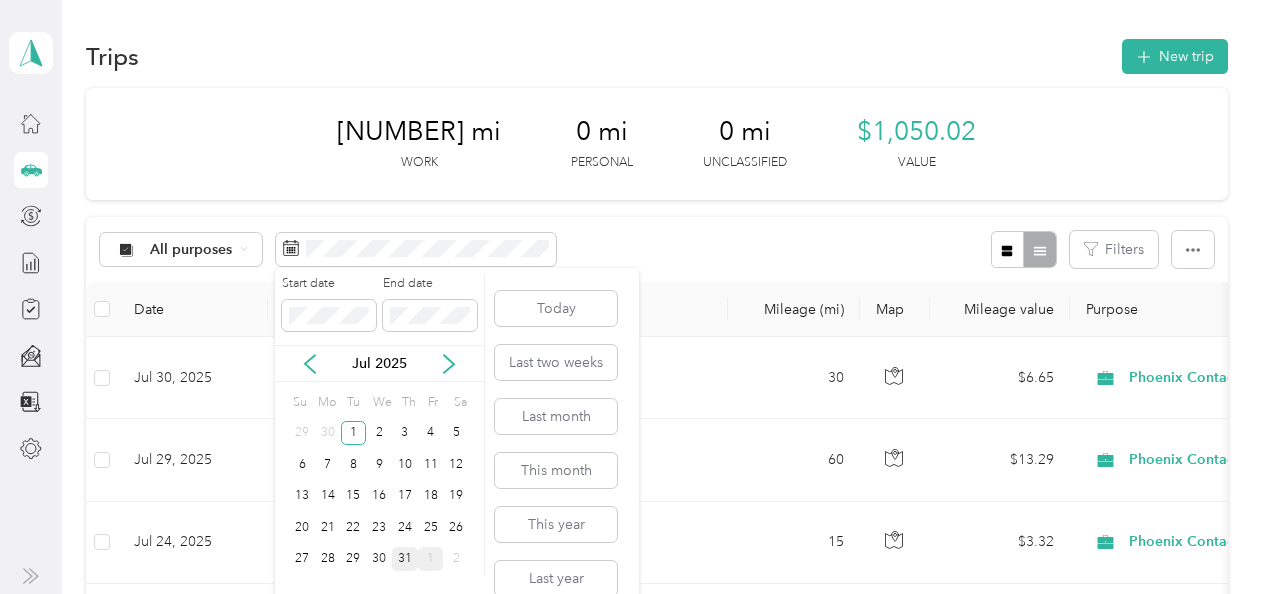 click on "31" at bounding box center [405, 559] 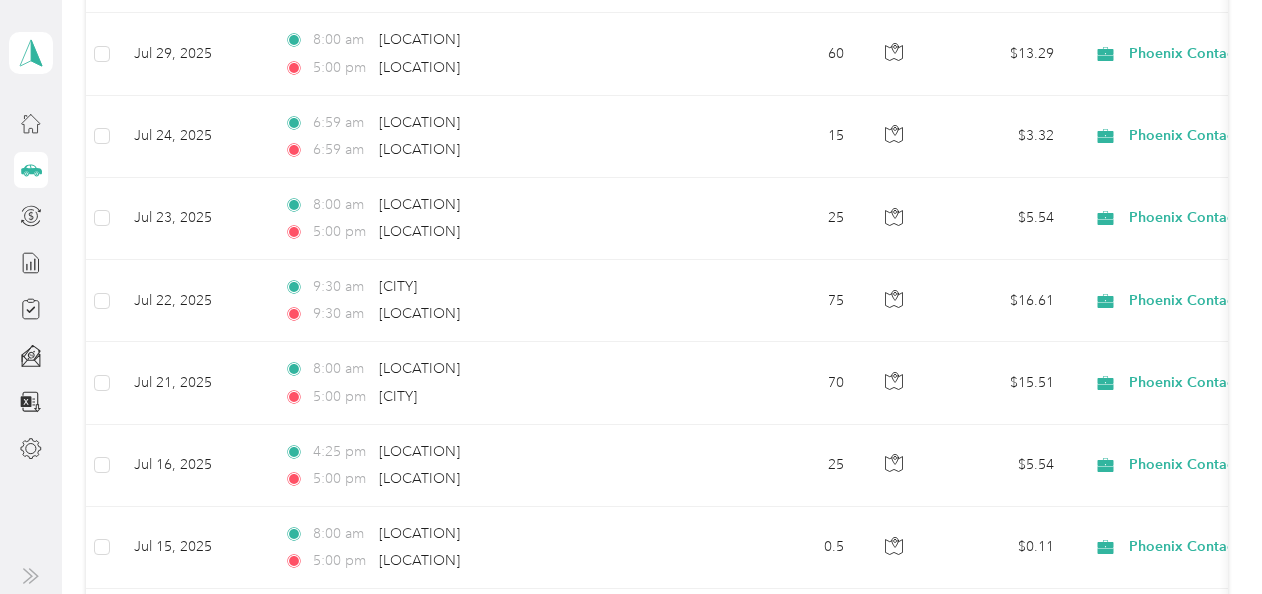 scroll, scrollTop: 410, scrollLeft: 0, axis: vertical 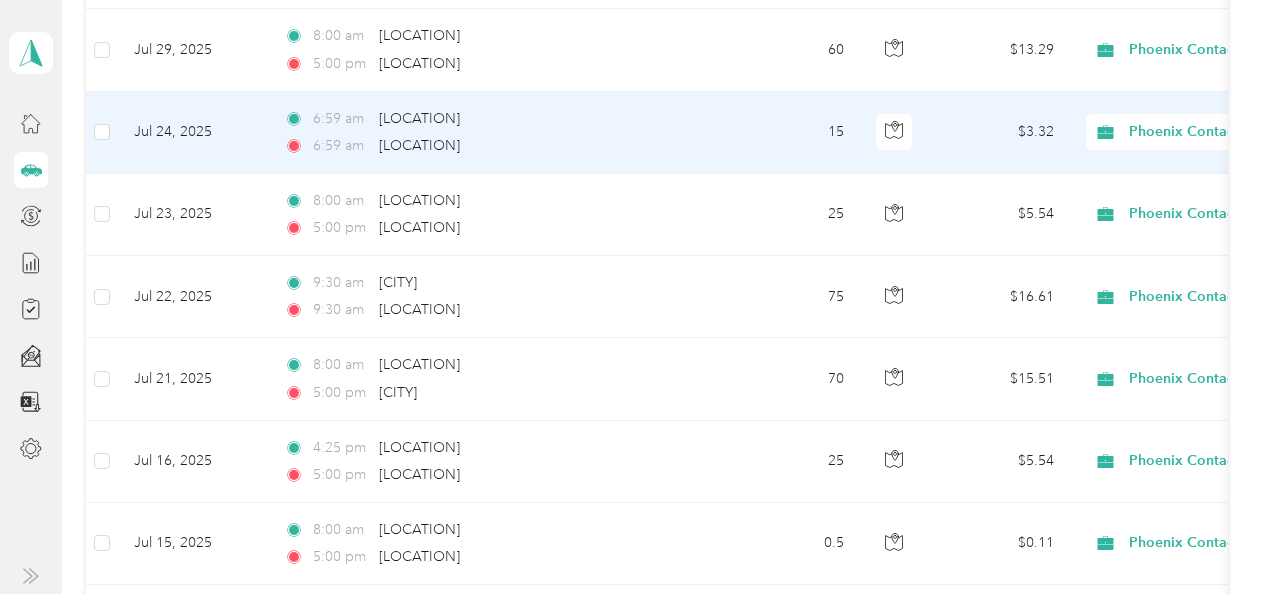 click on "15" at bounding box center [794, 133] 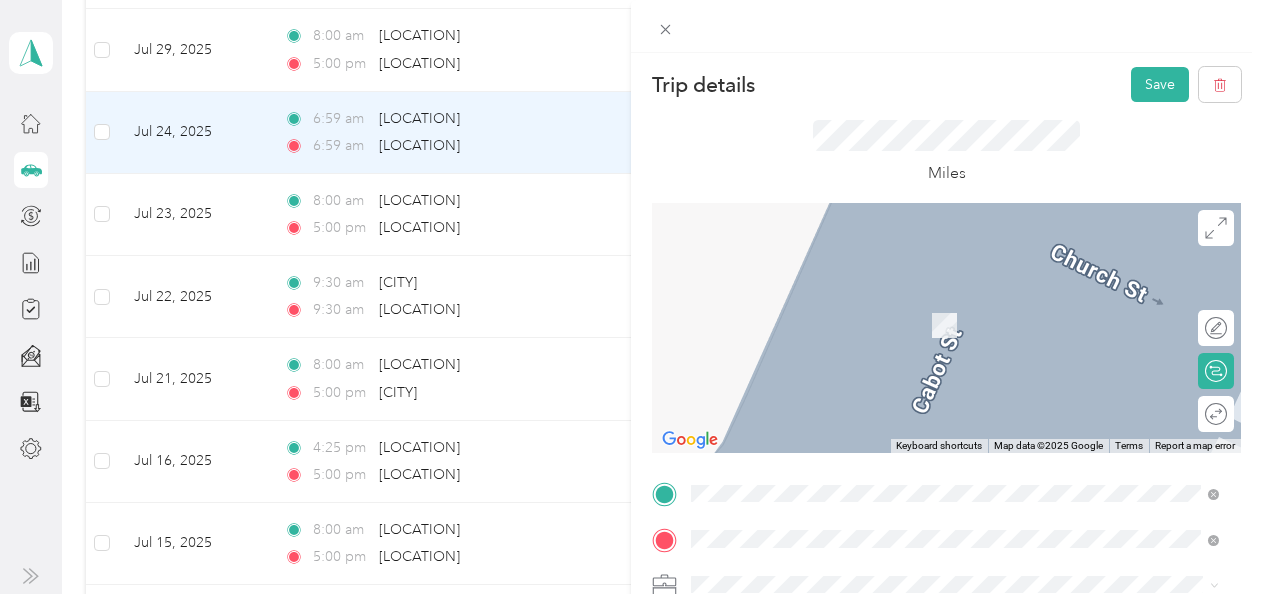 click on "Miles" at bounding box center (946, 152) 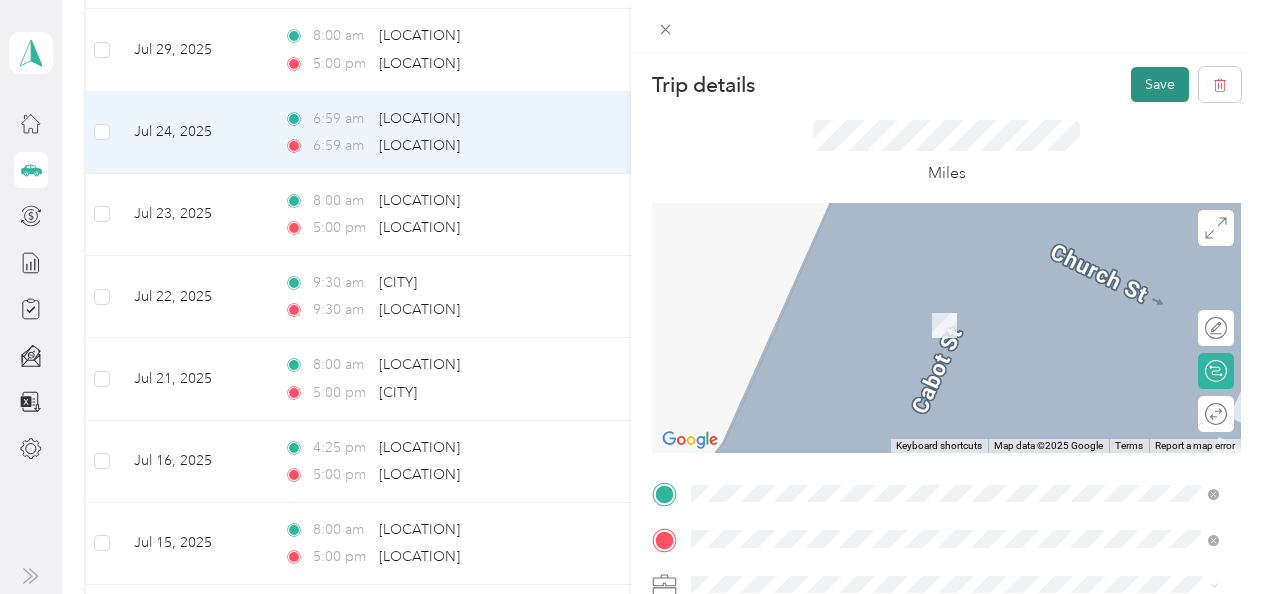 click on "Save" at bounding box center (1160, 84) 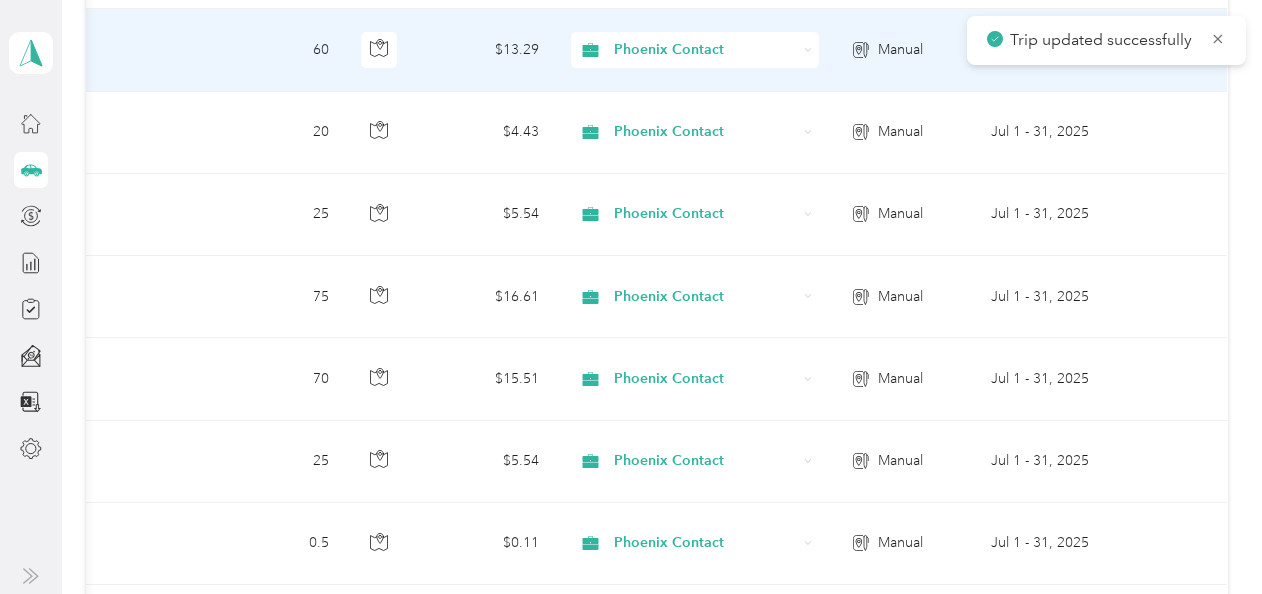 scroll, scrollTop: 0, scrollLeft: 0, axis: both 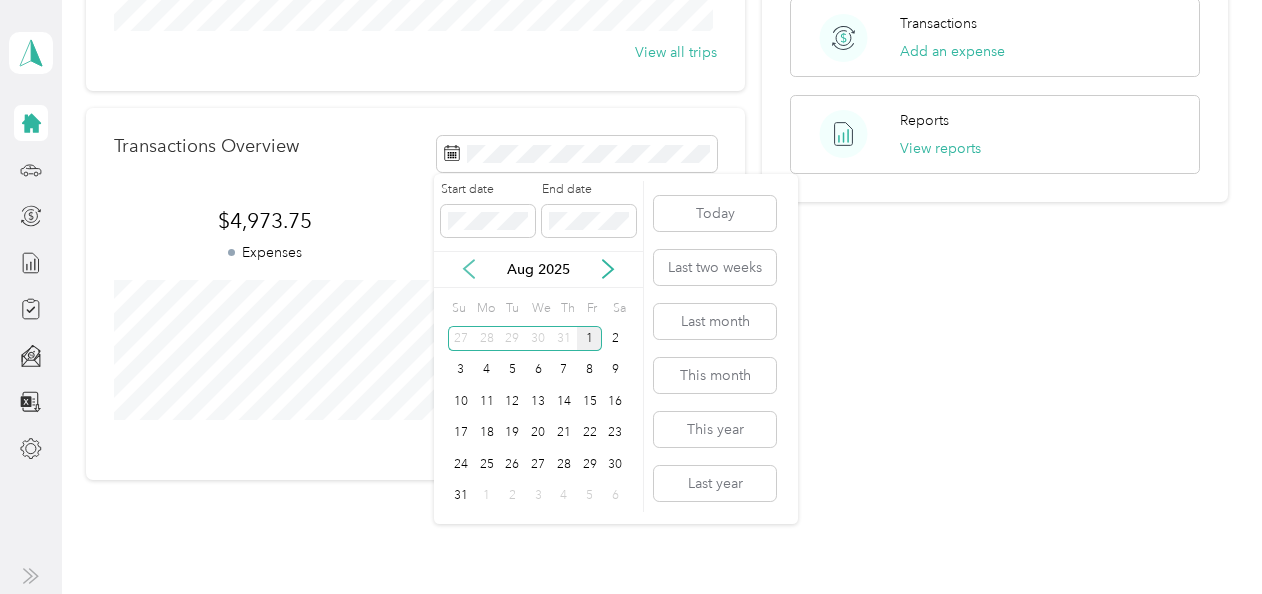 click 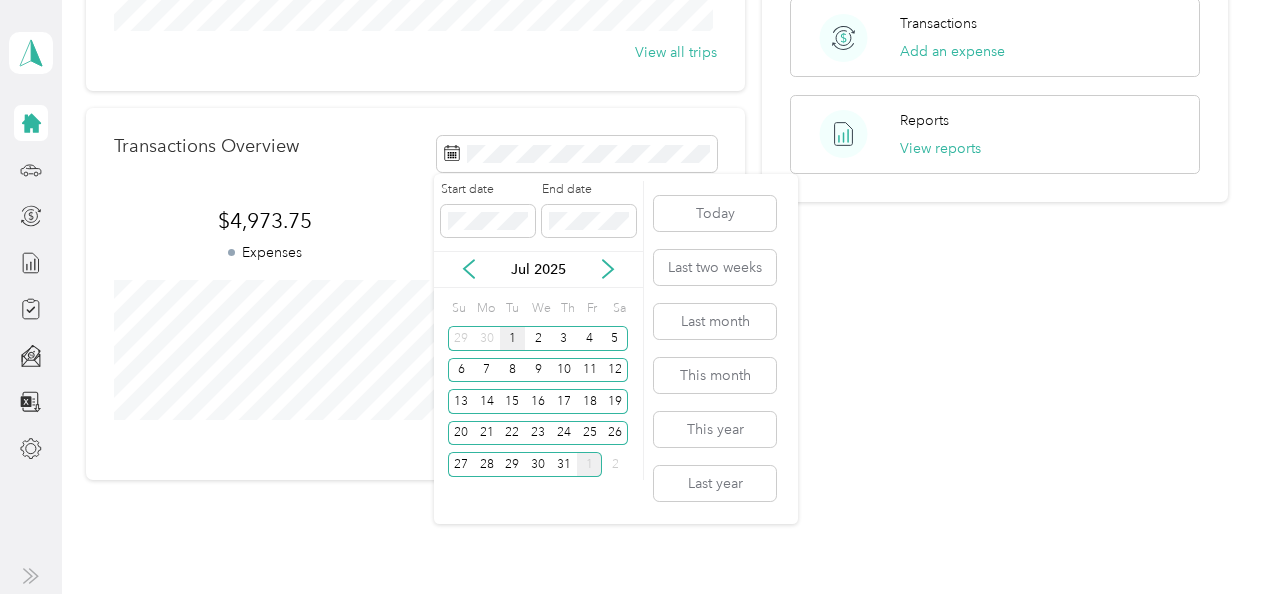 click on "1" at bounding box center [513, 338] 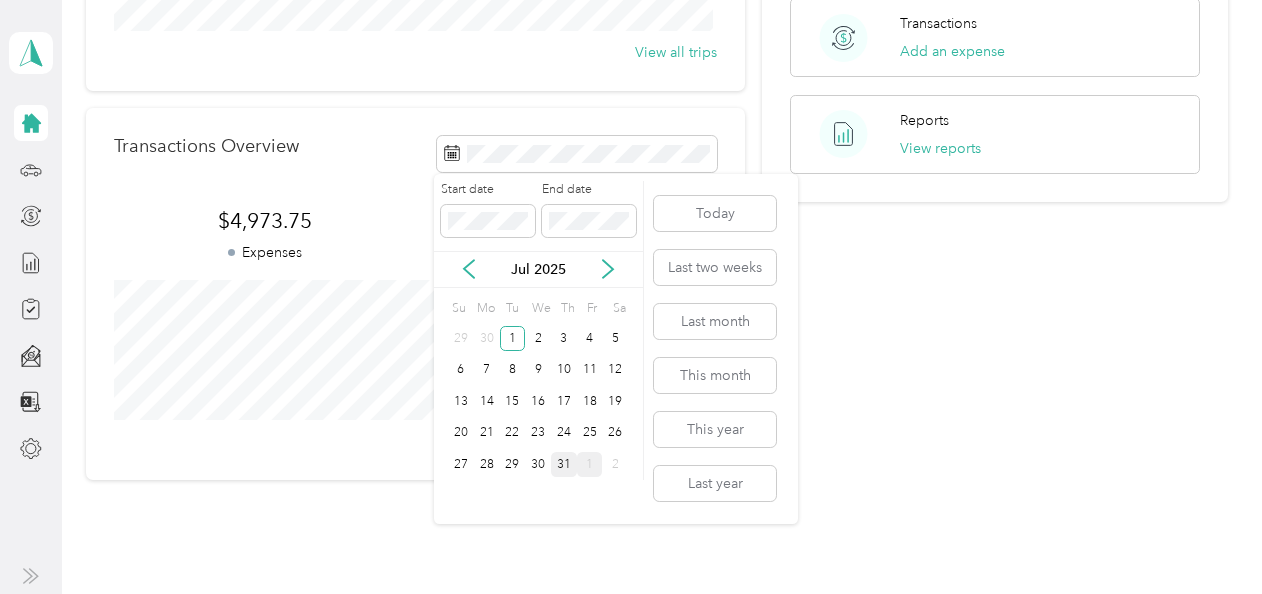 click on "31" at bounding box center (564, 464) 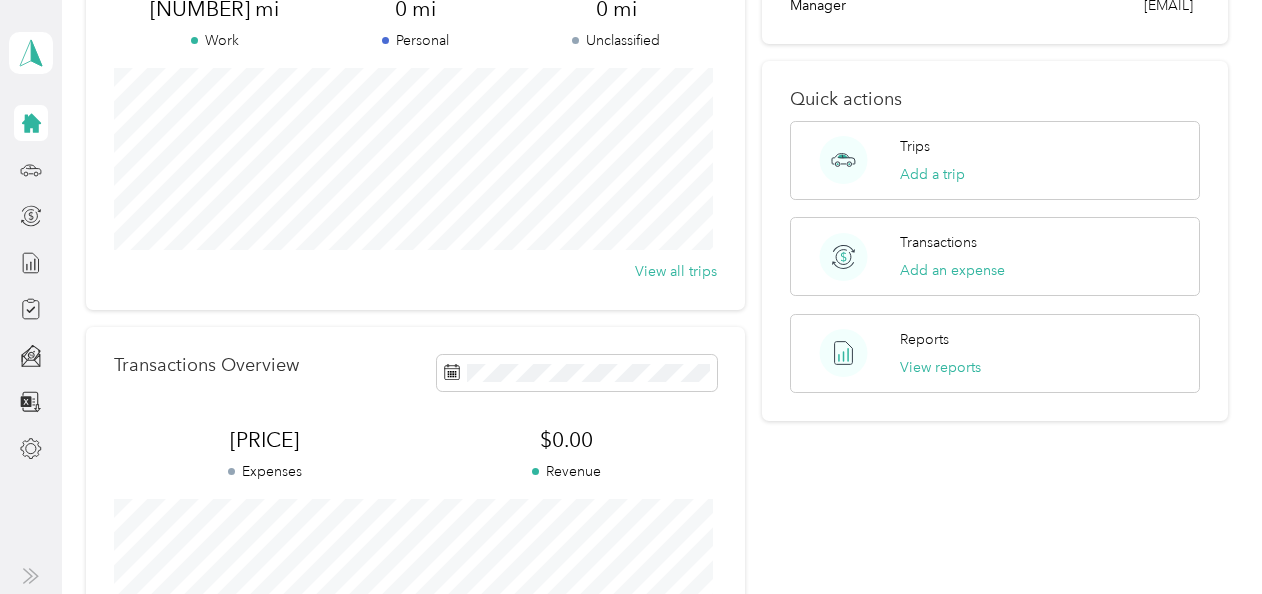 scroll, scrollTop: 211, scrollLeft: 0, axis: vertical 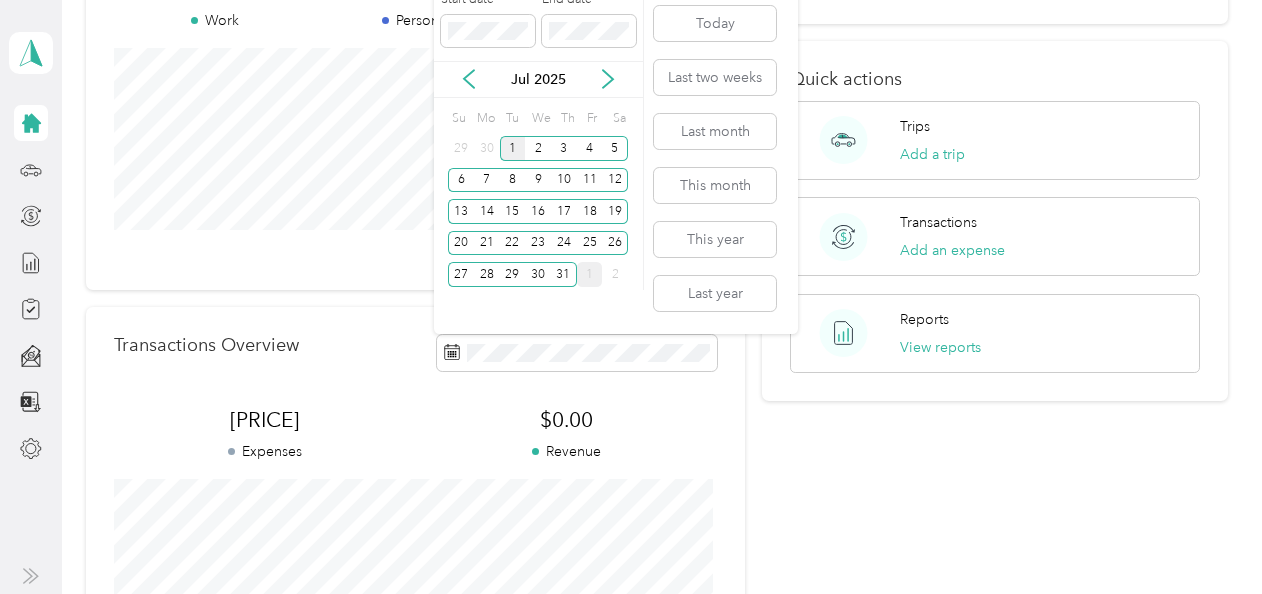 click on "1" at bounding box center [513, 148] 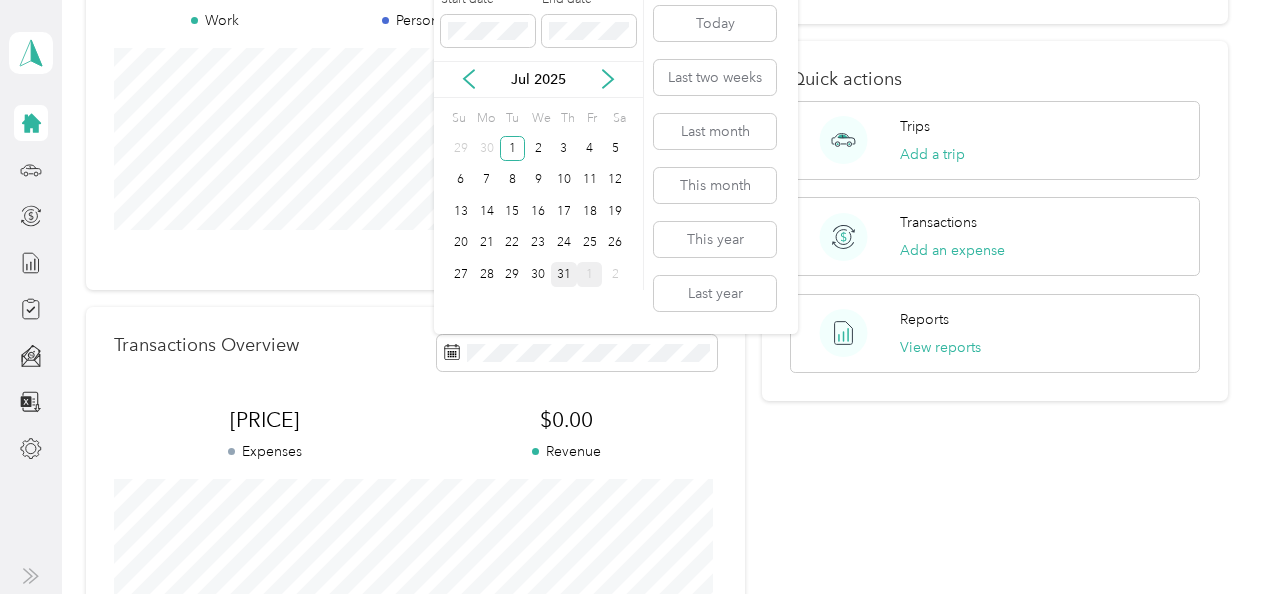 click on "31" at bounding box center [564, 274] 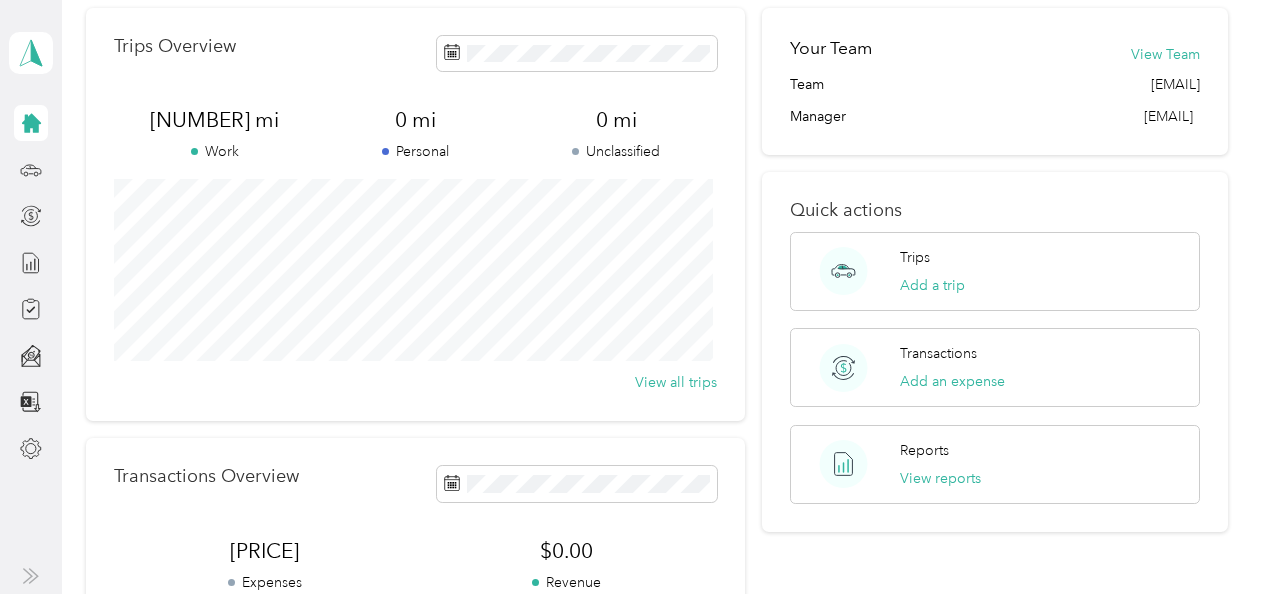 scroll, scrollTop: 0, scrollLeft: 0, axis: both 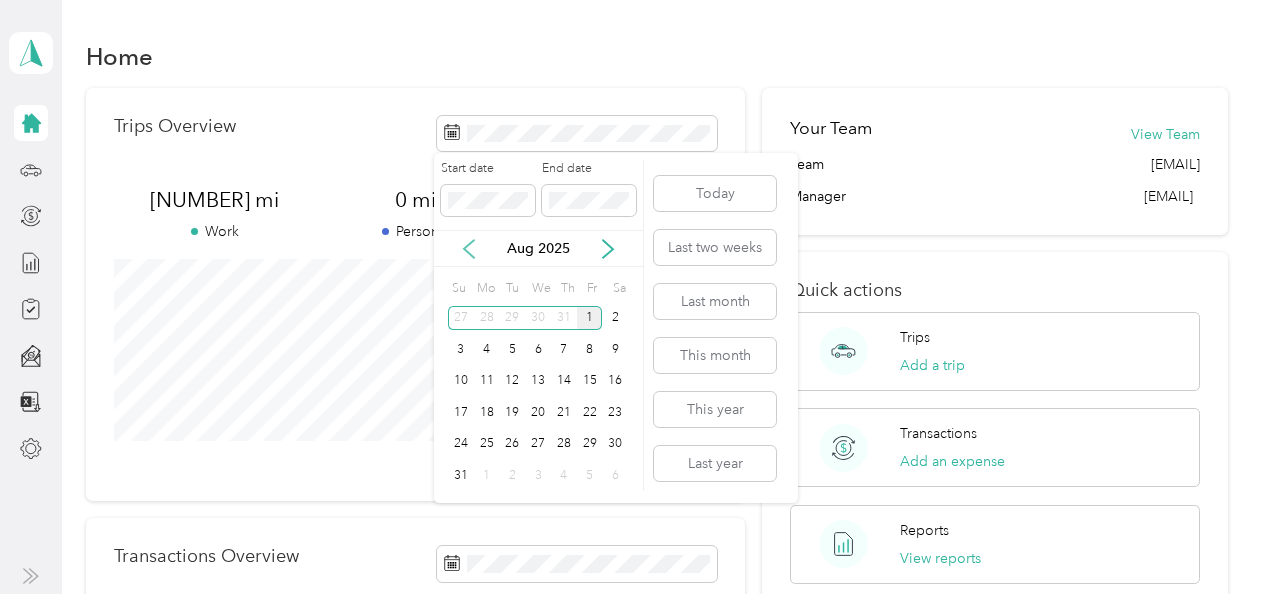click 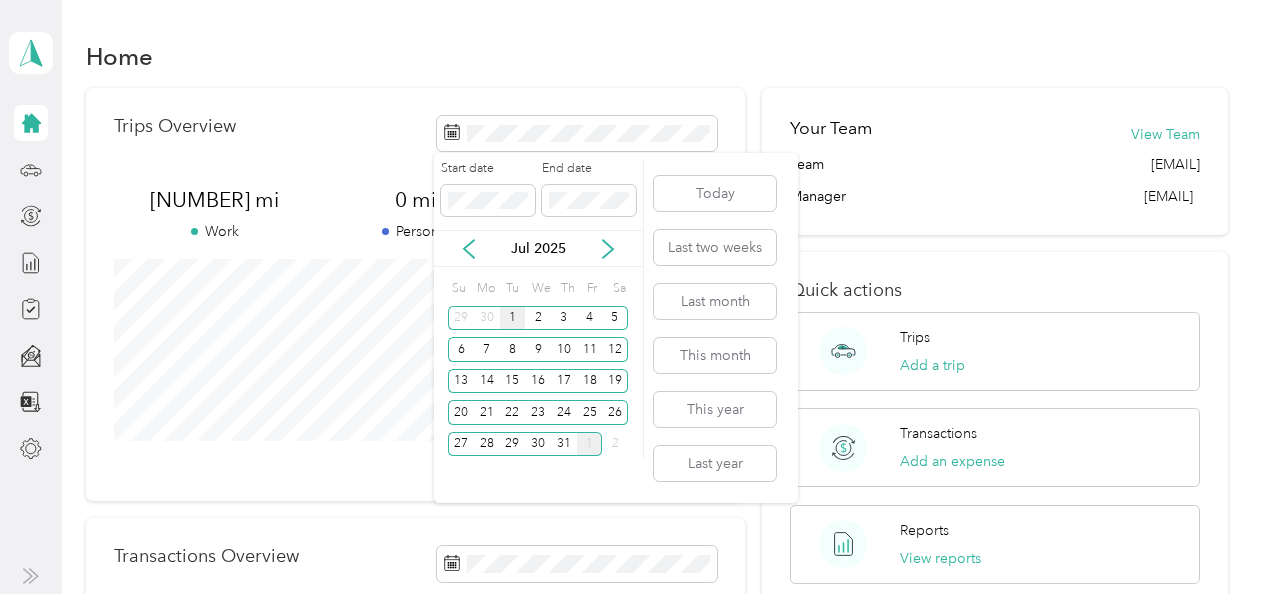 click on "1" at bounding box center (513, 318) 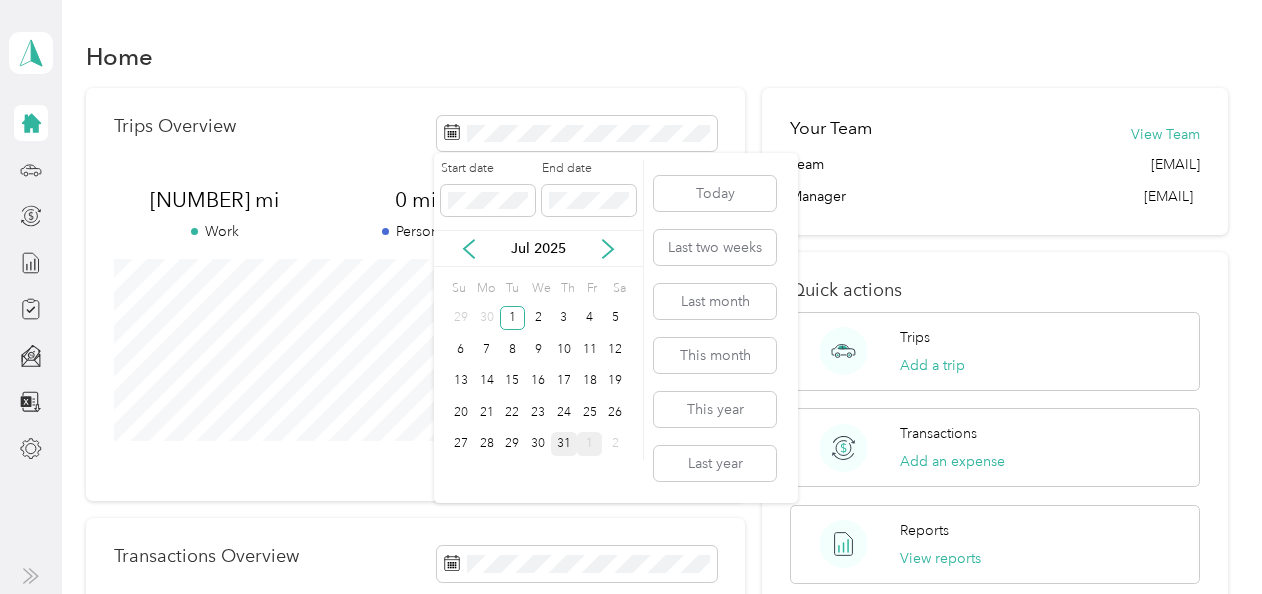 click on "31" at bounding box center [564, 444] 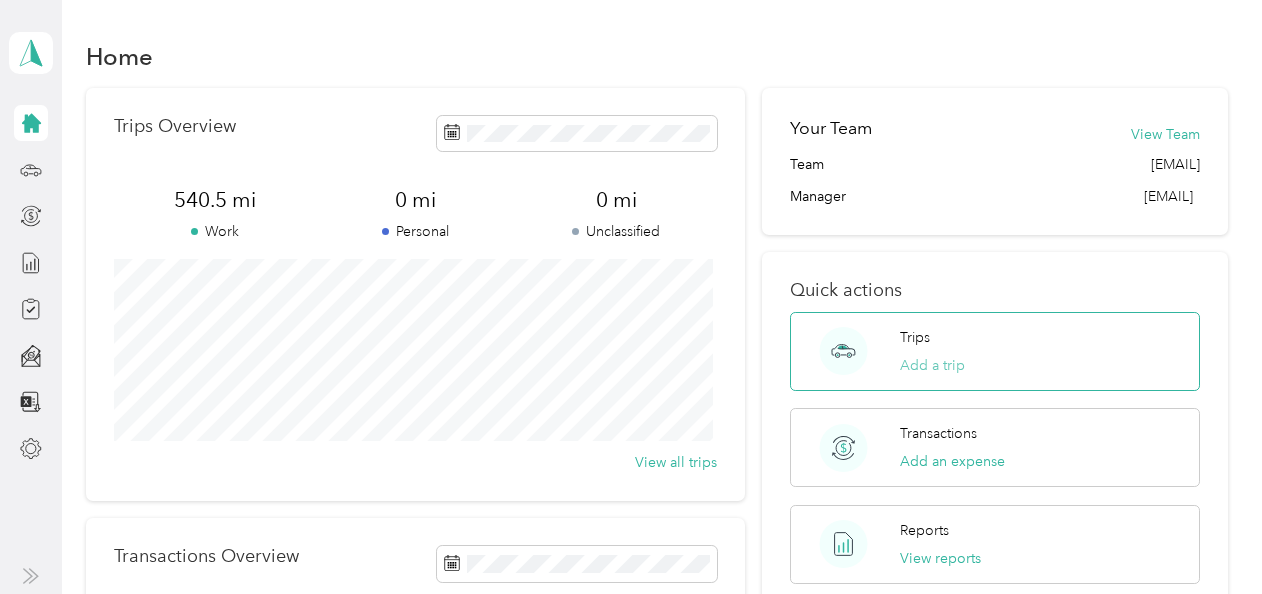 click on "Add a trip" at bounding box center (932, 365) 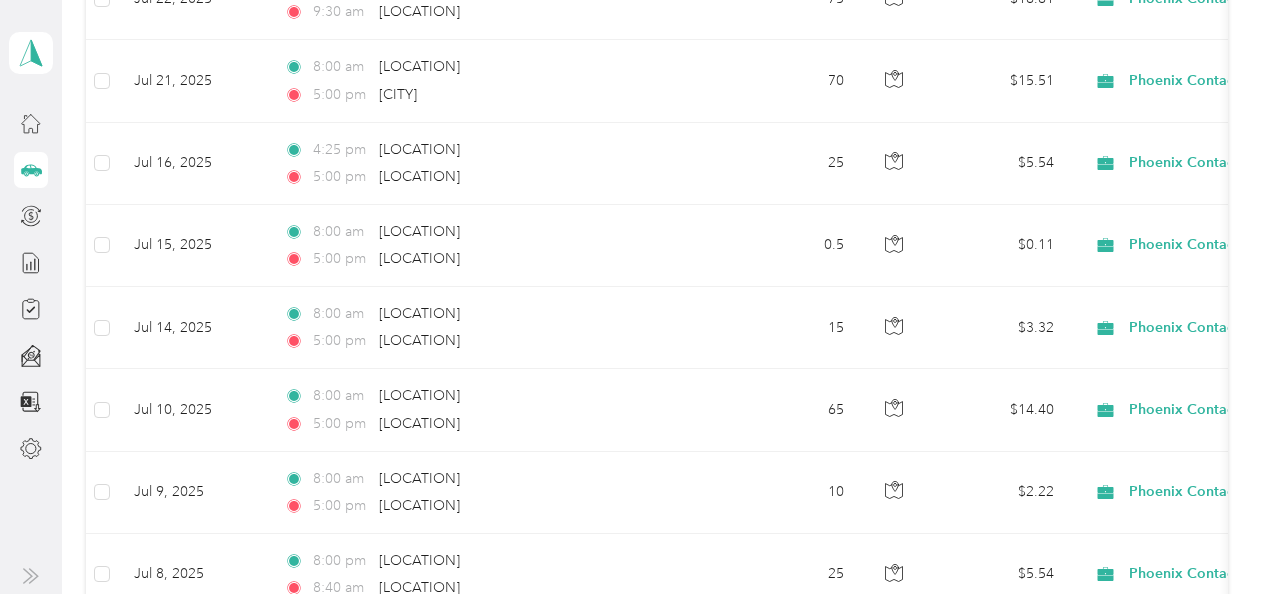 scroll, scrollTop: 710, scrollLeft: 0, axis: vertical 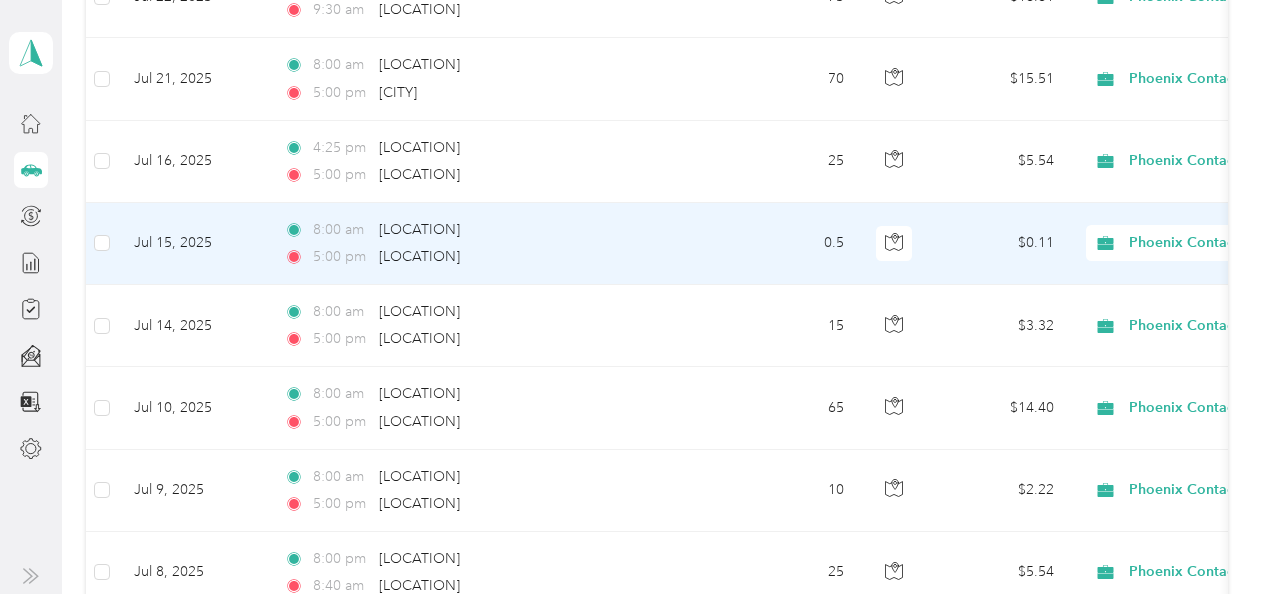 click on "[TIME] [LOCATION]" at bounding box center [494, 230] 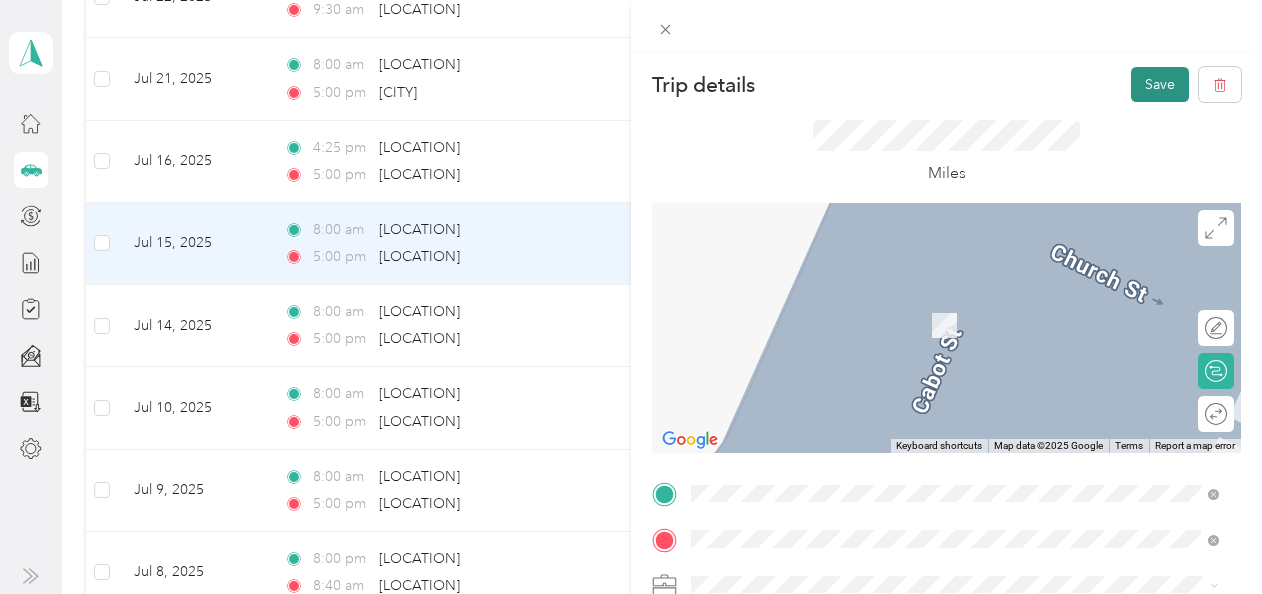click on "Save" at bounding box center [1160, 84] 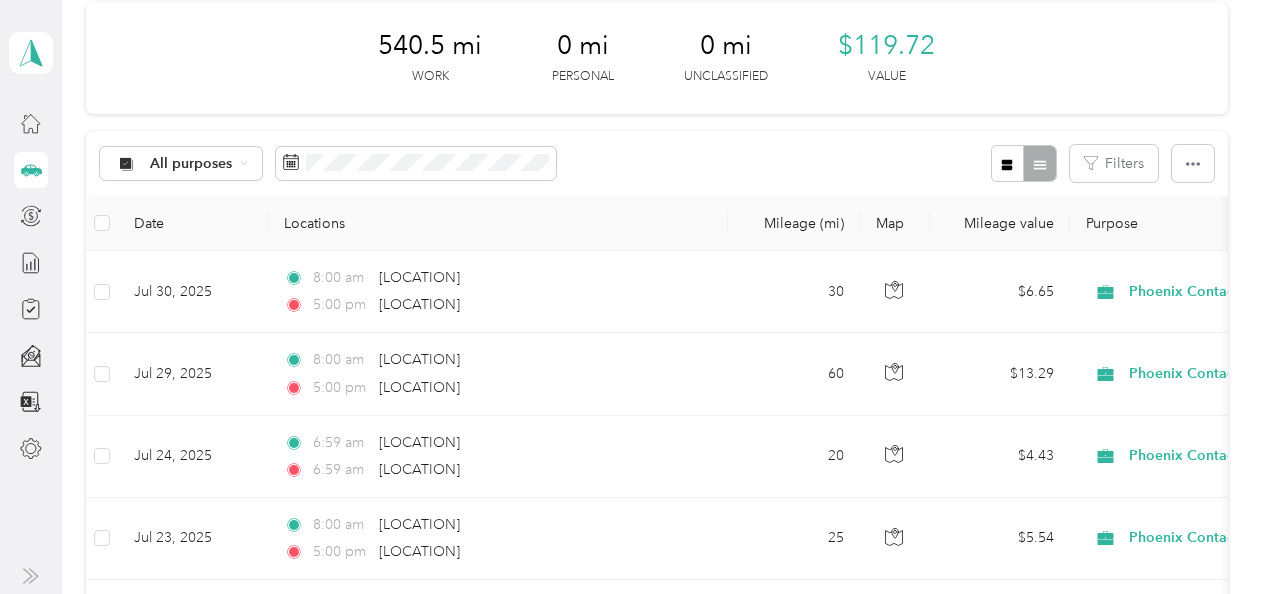 scroll, scrollTop: 0, scrollLeft: 0, axis: both 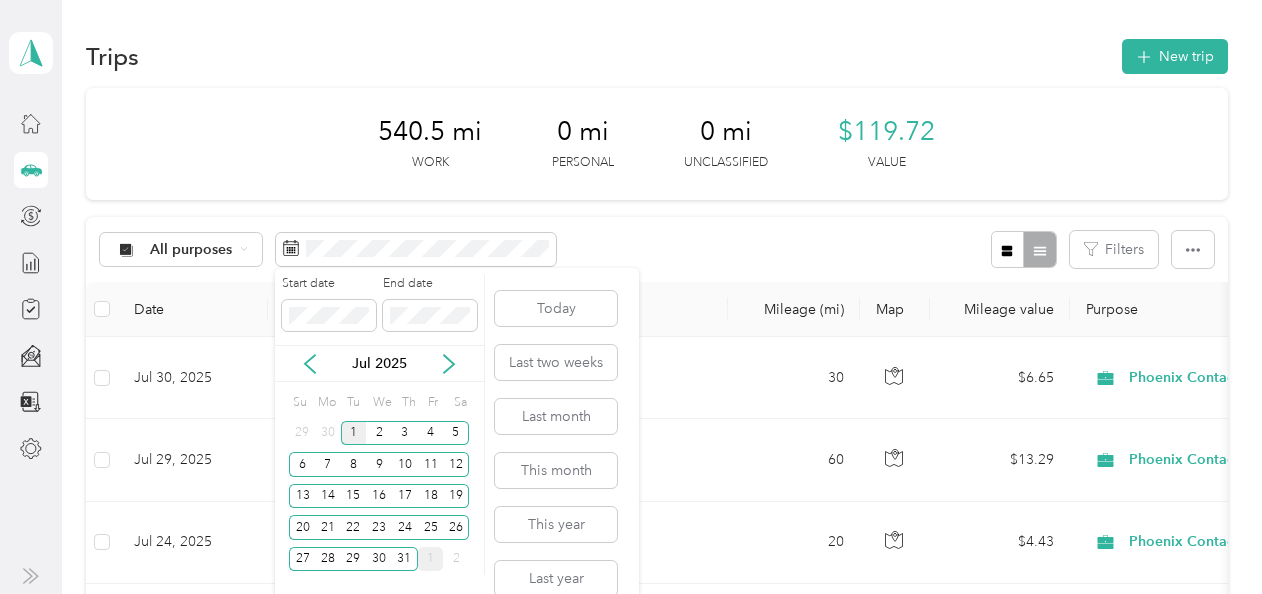 click on "1" at bounding box center [354, 433] 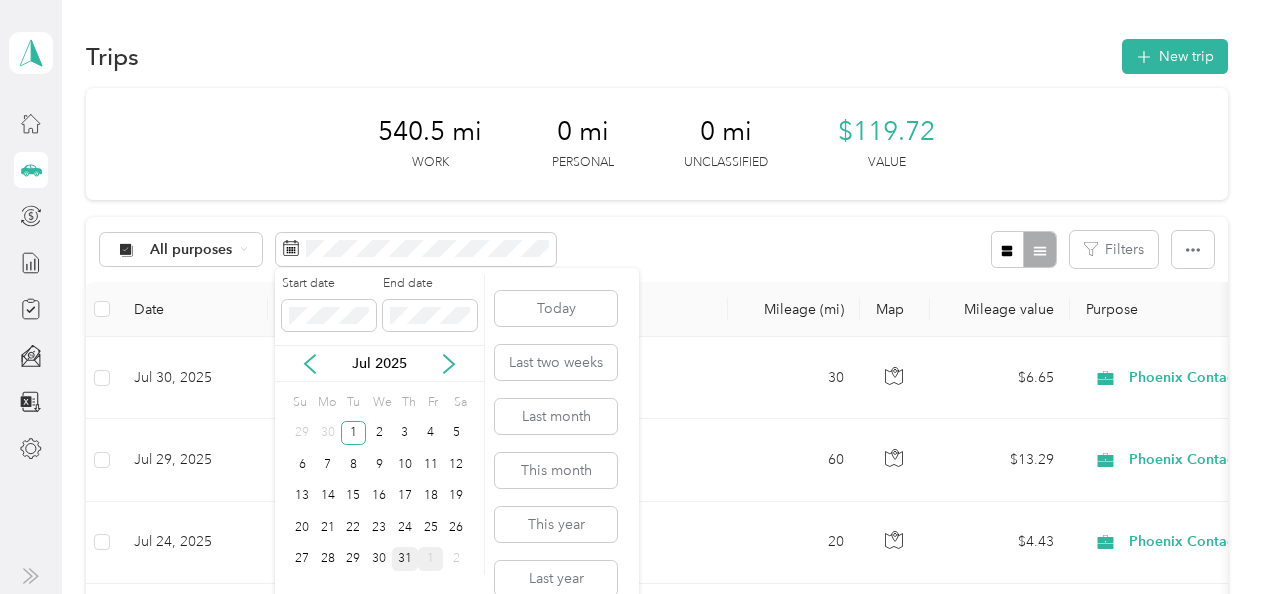 click on "31" at bounding box center (405, 559) 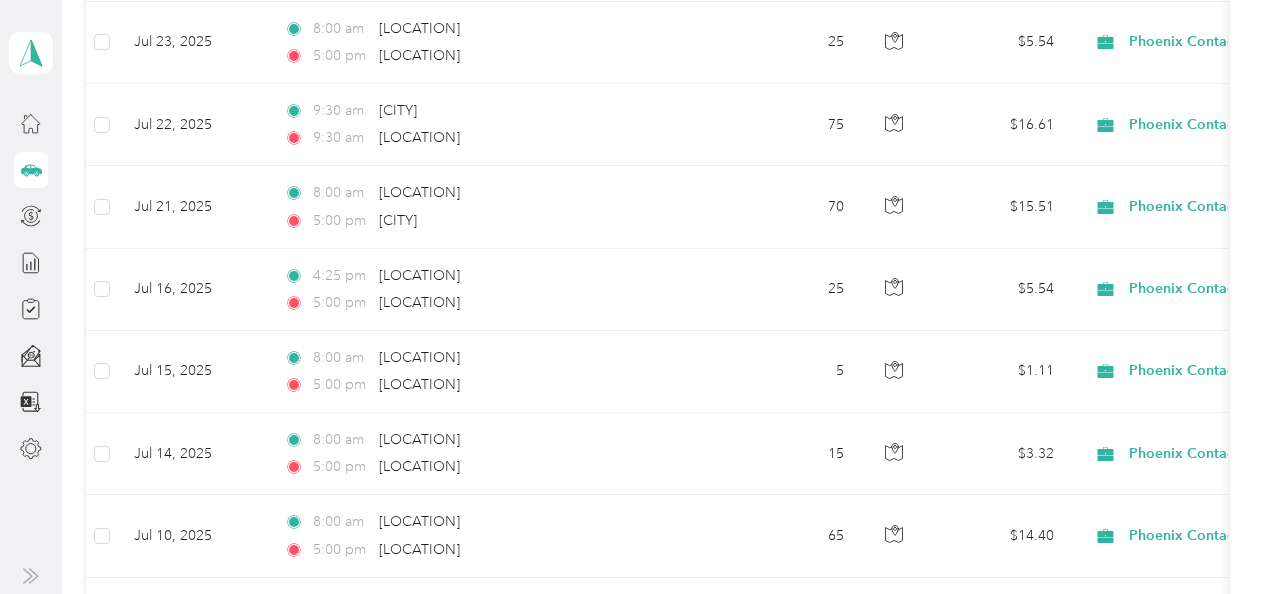scroll, scrollTop: 560, scrollLeft: 0, axis: vertical 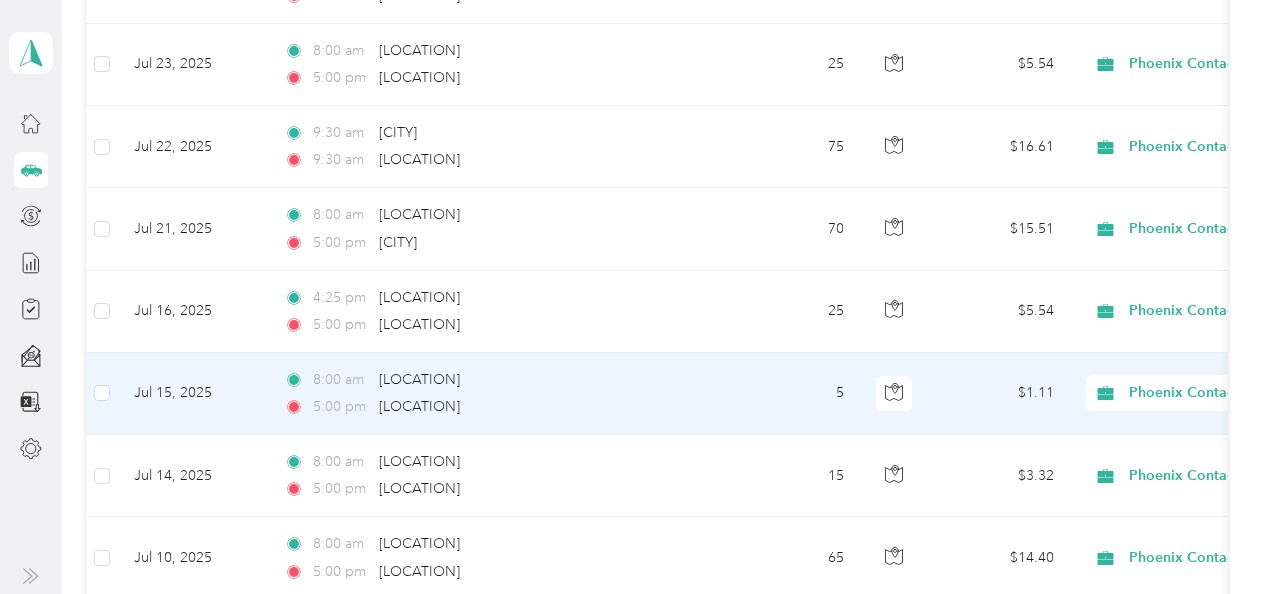 click on "5" at bounding box center (794, 394) 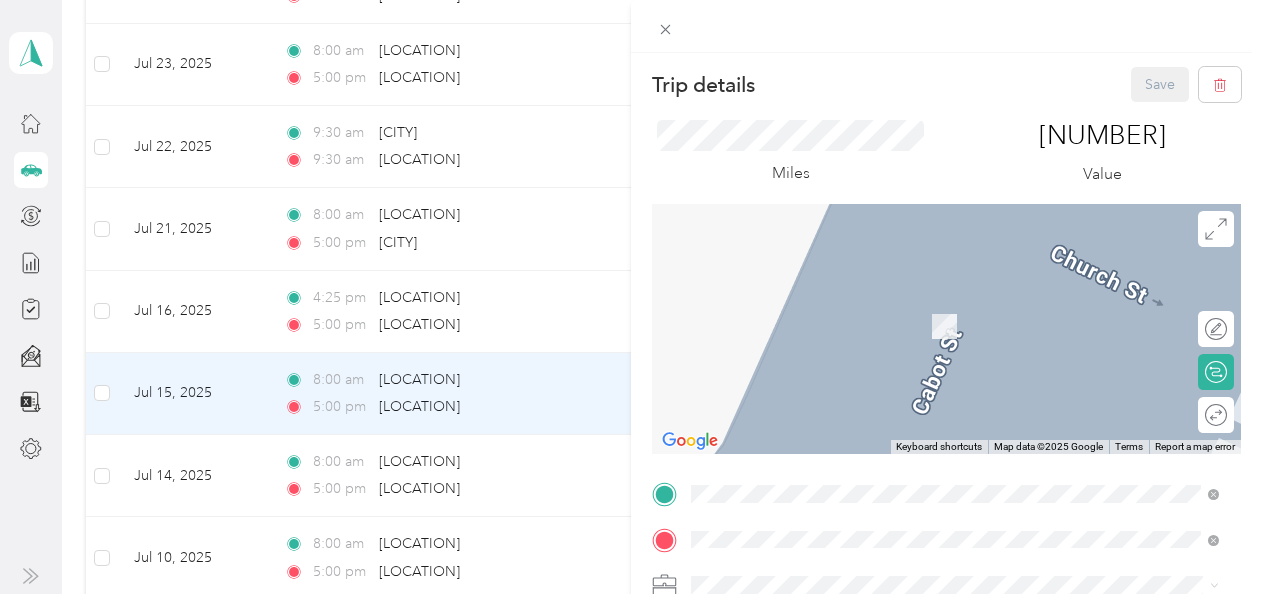 click at bounding box center (946, 329) 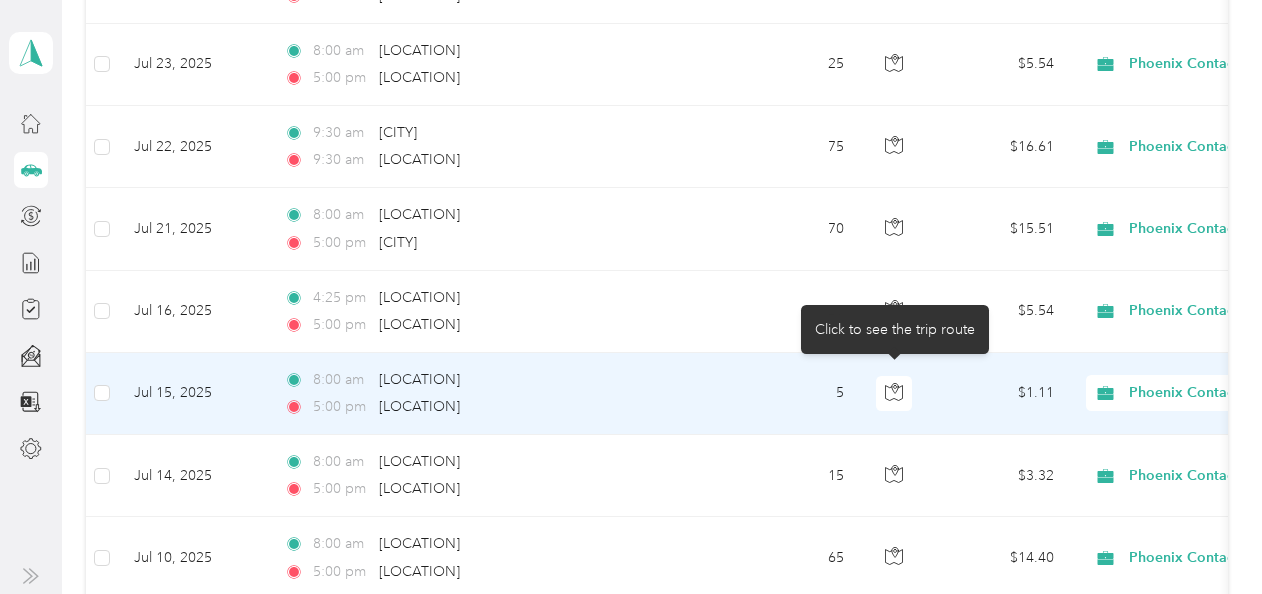 click on "5" at bounding box center [794, 394] 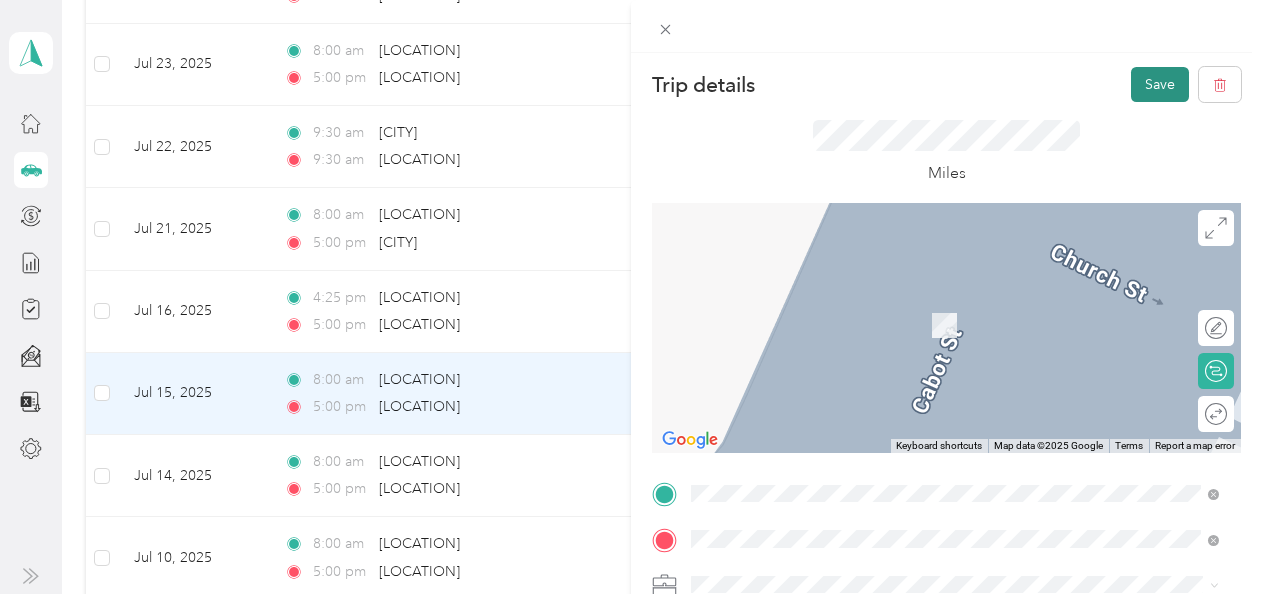 click on "Save" at bounding box center (1160, 84) 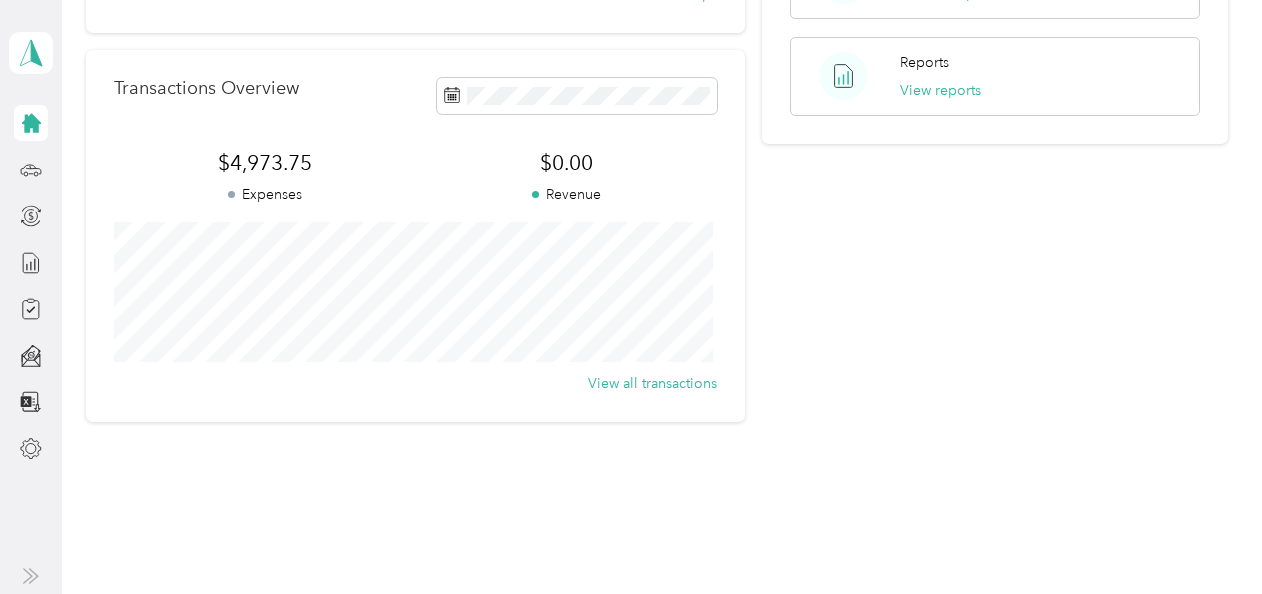 scroll, scrollTop: 503, scrollLeft: 0, axis: vertical 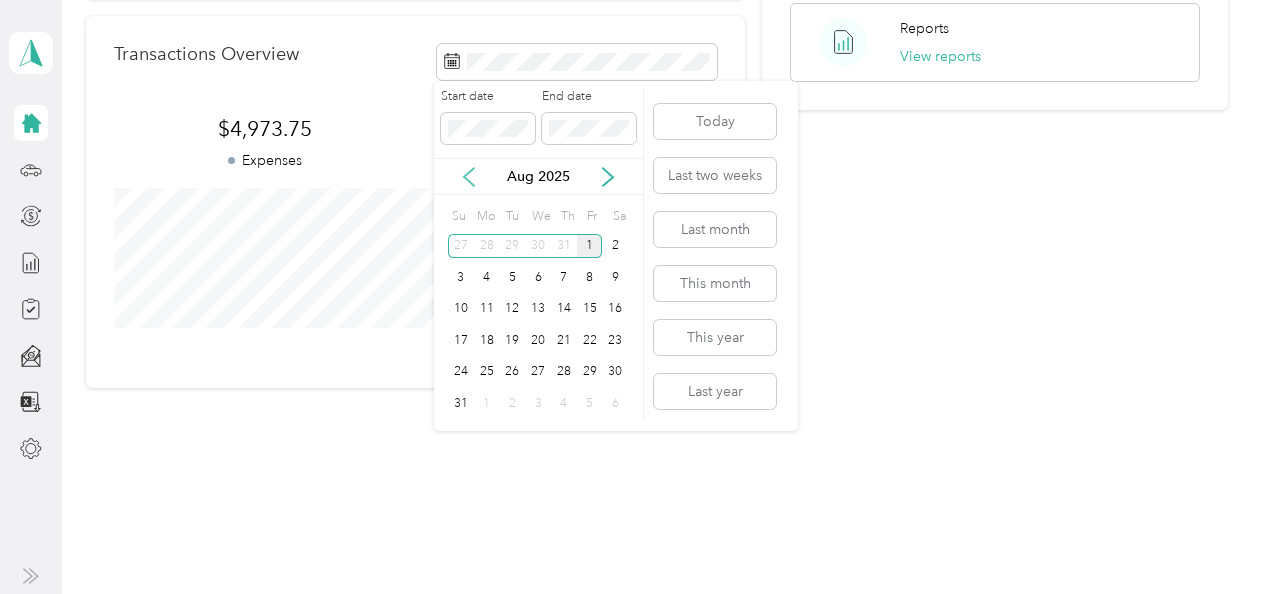 click 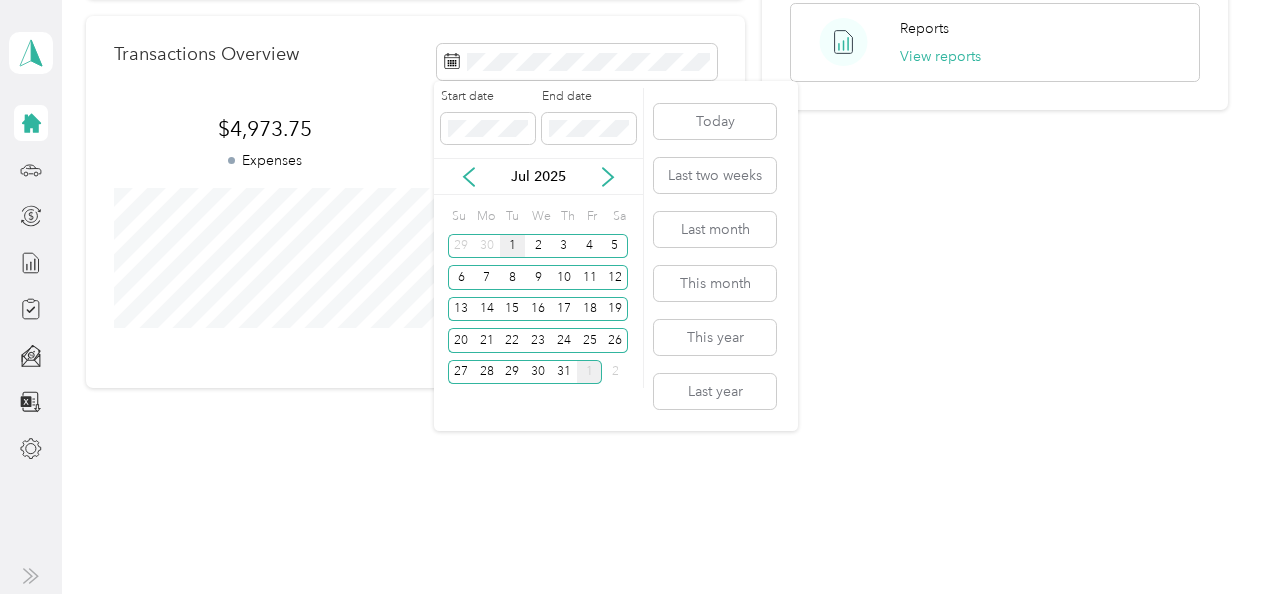 click on "1" at bounding box center (513, 246) 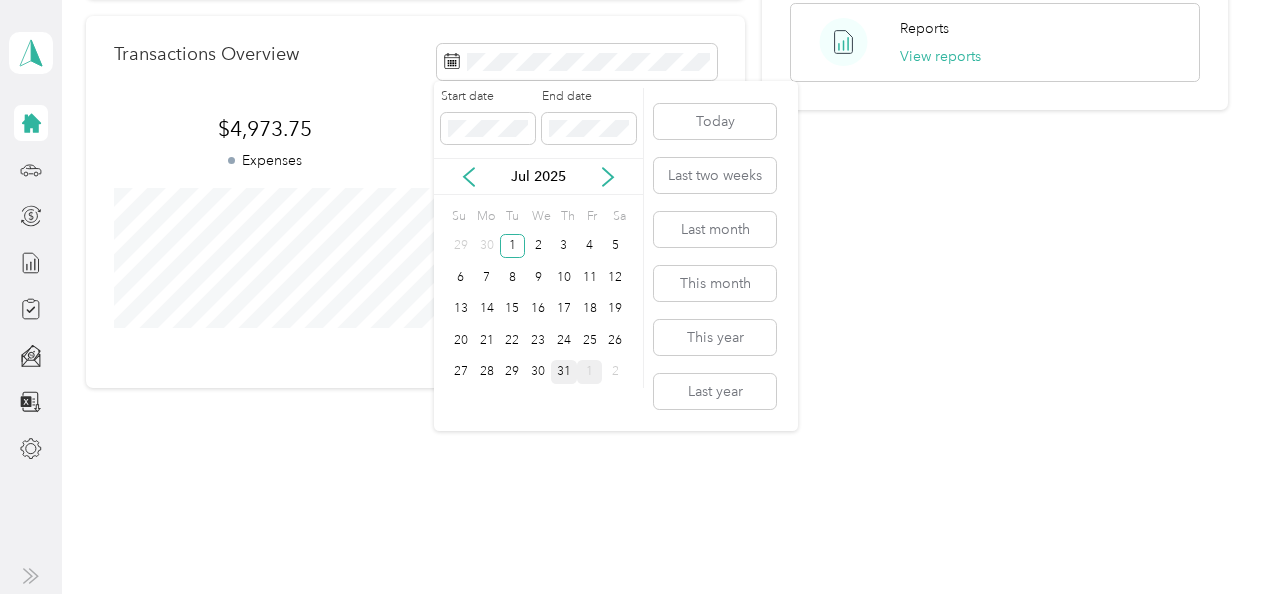 click on "31" at bounding box center (564, 372) 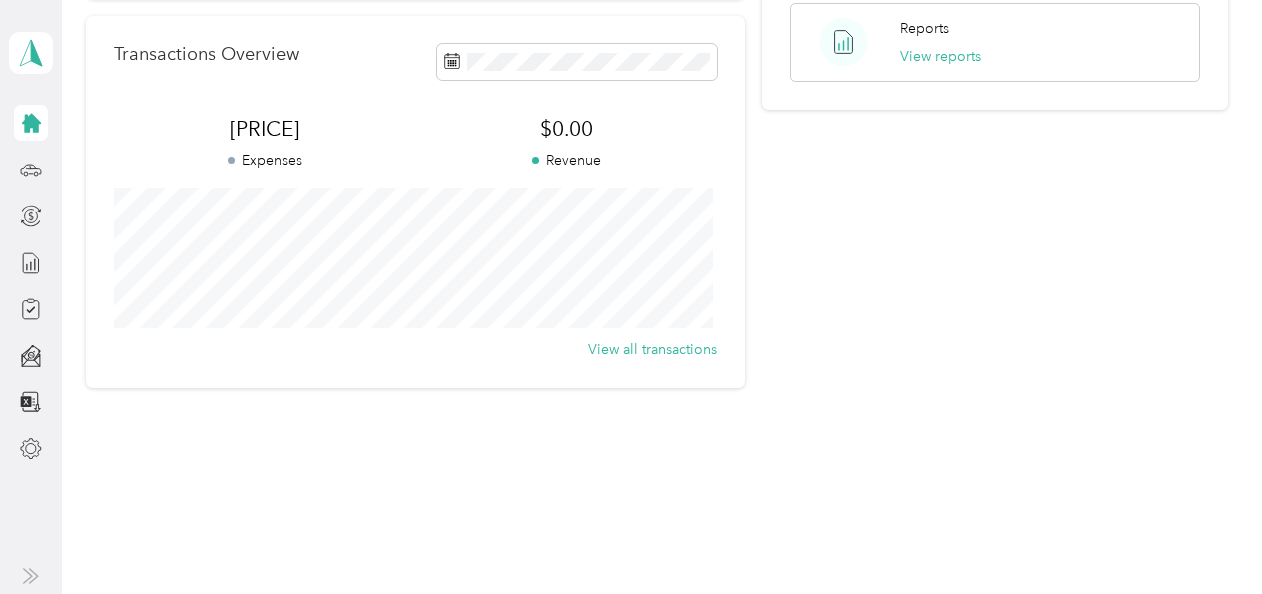 click on "Your Team View Team Team [EMAIL] Manager [EMAIL] Quick actions Trips Add a trip Transactions Add an expense Reports View reports" at bounding box center [994, -13] 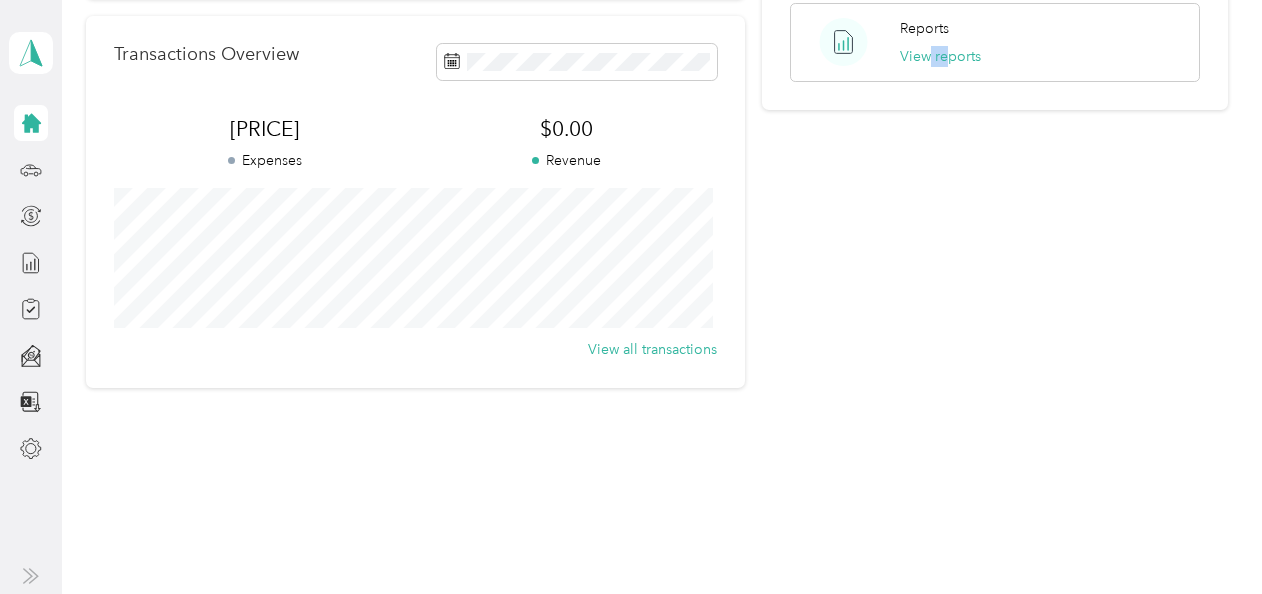 drag, startPoint x: 924, startPoint y: 290, endPoint x: 950, endPoint y: 246, distance: 51.10773 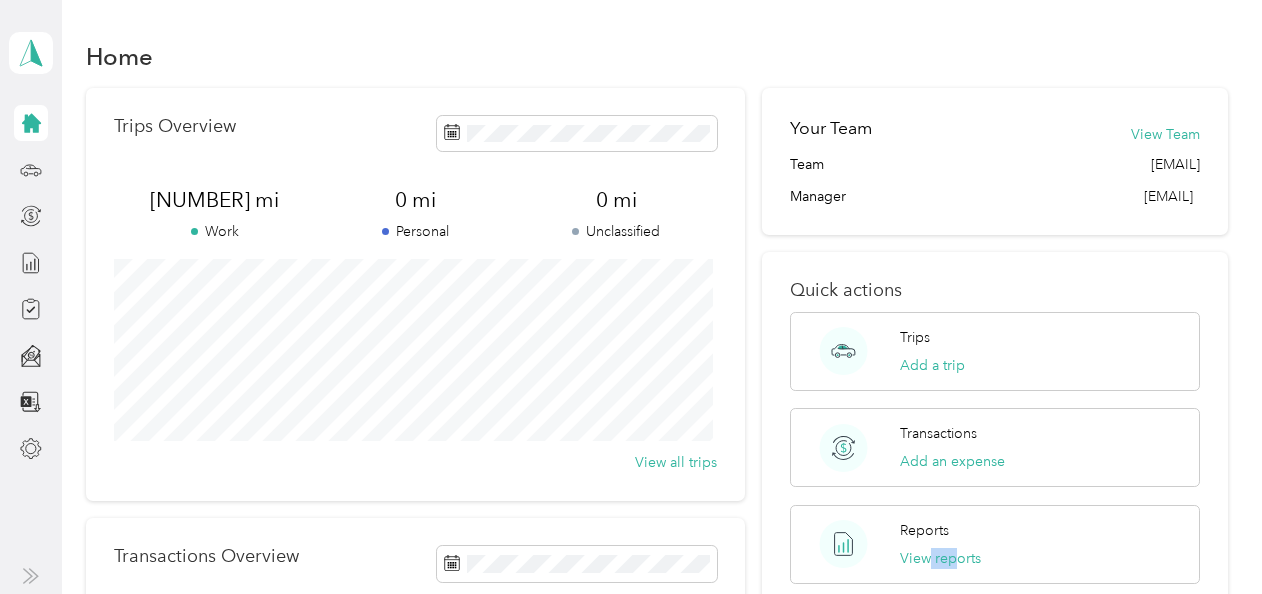scroll, scrollTop: 84, scrollLeft: 0, axis: vertical 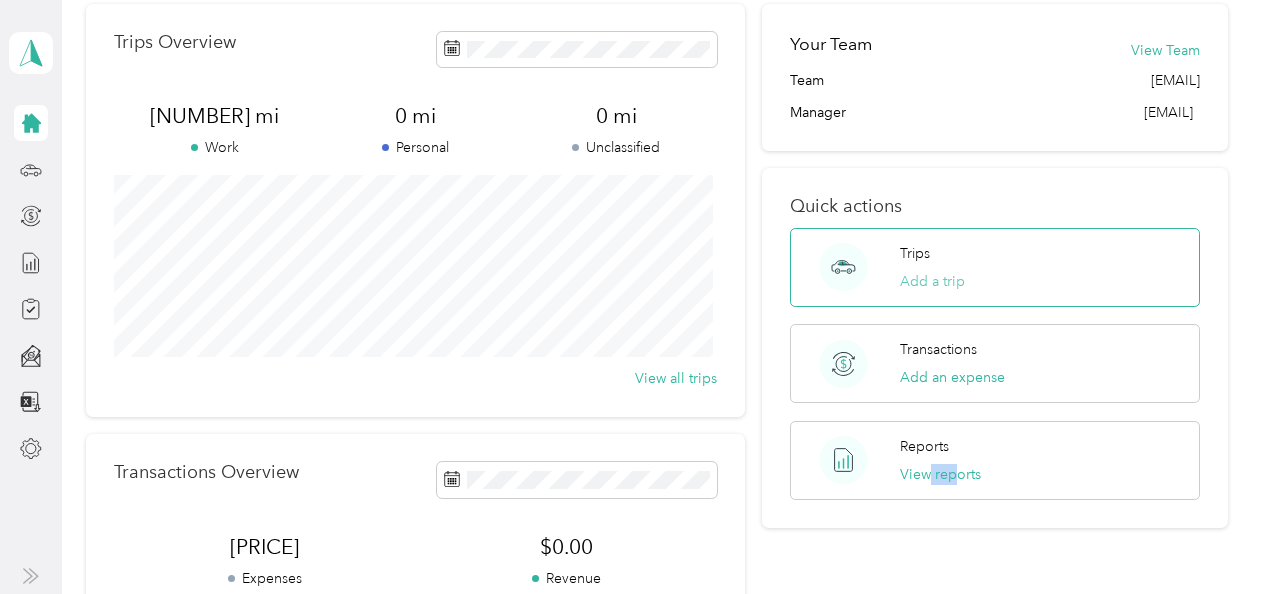 click on "Add a trip" at bounding box center [932, 281] 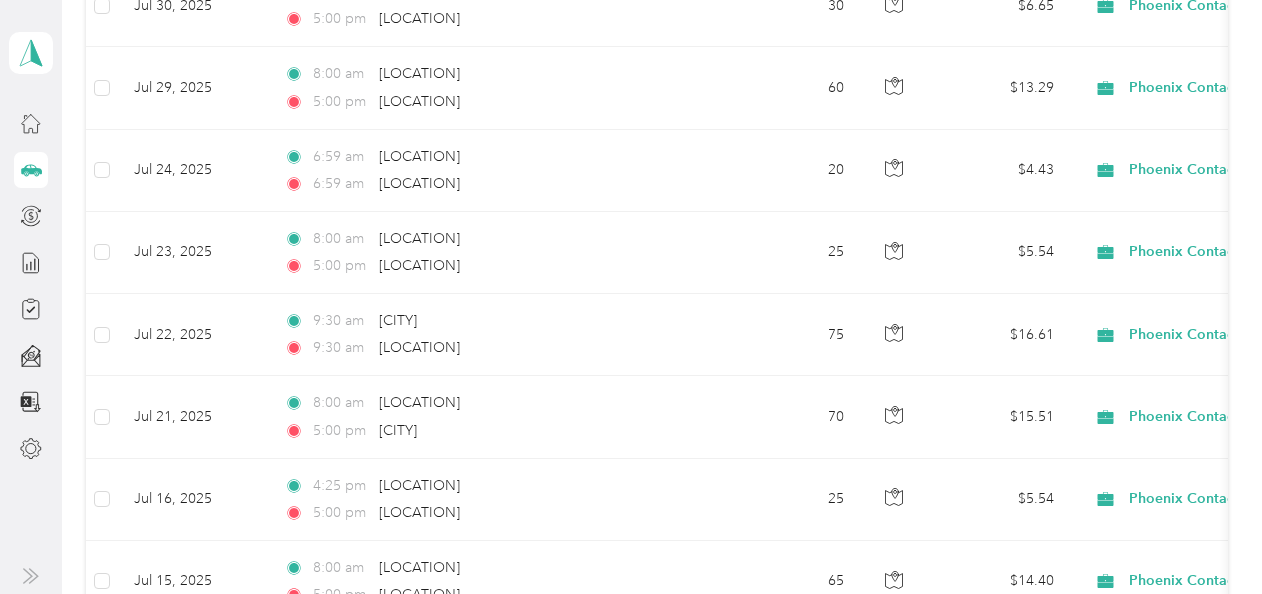 scroll, scrollTop: 370, scrollLeft: 0, axis: vertical 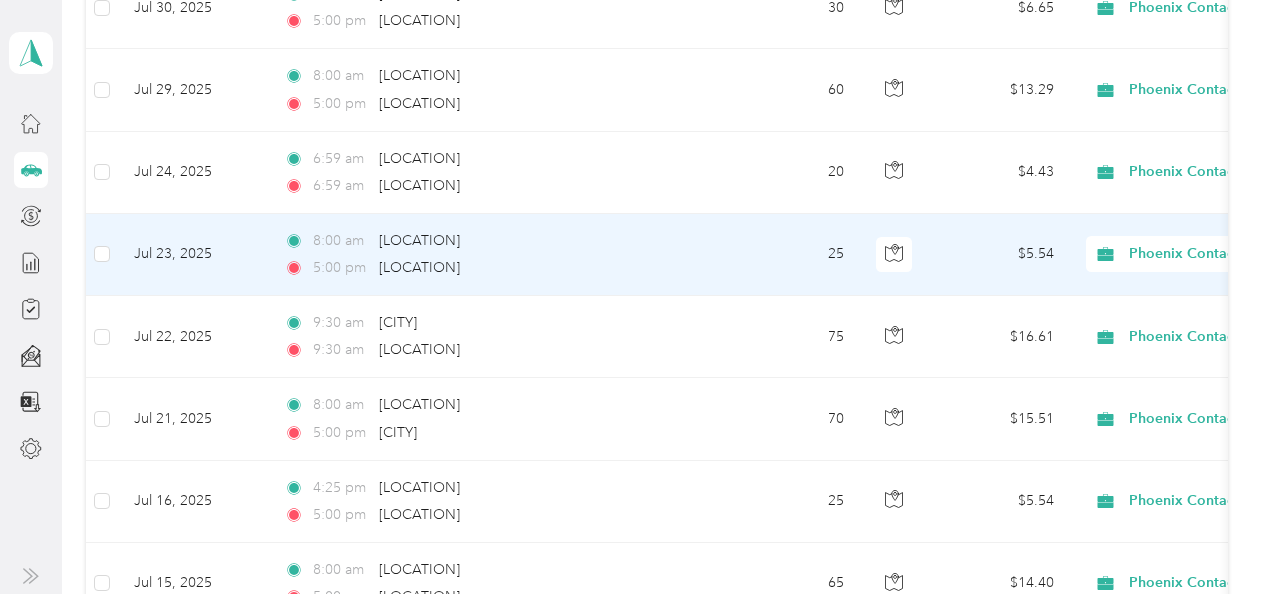 click on "25" at bounding box center [794, 255] 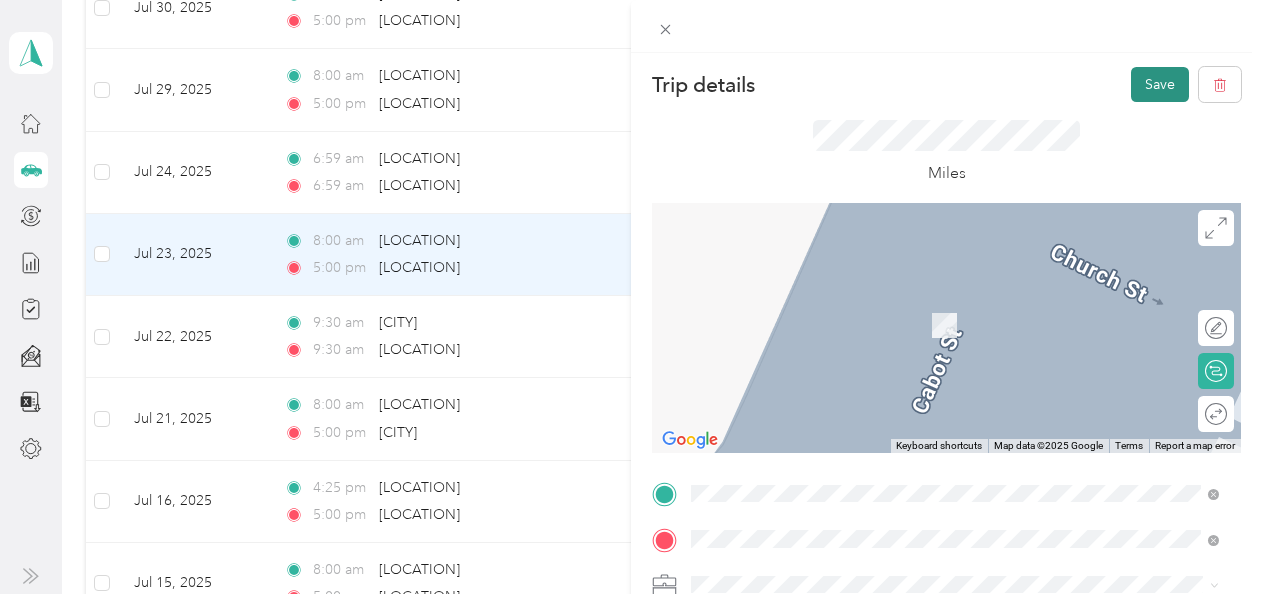 click on "Save" at bounding box center (1160, 84) 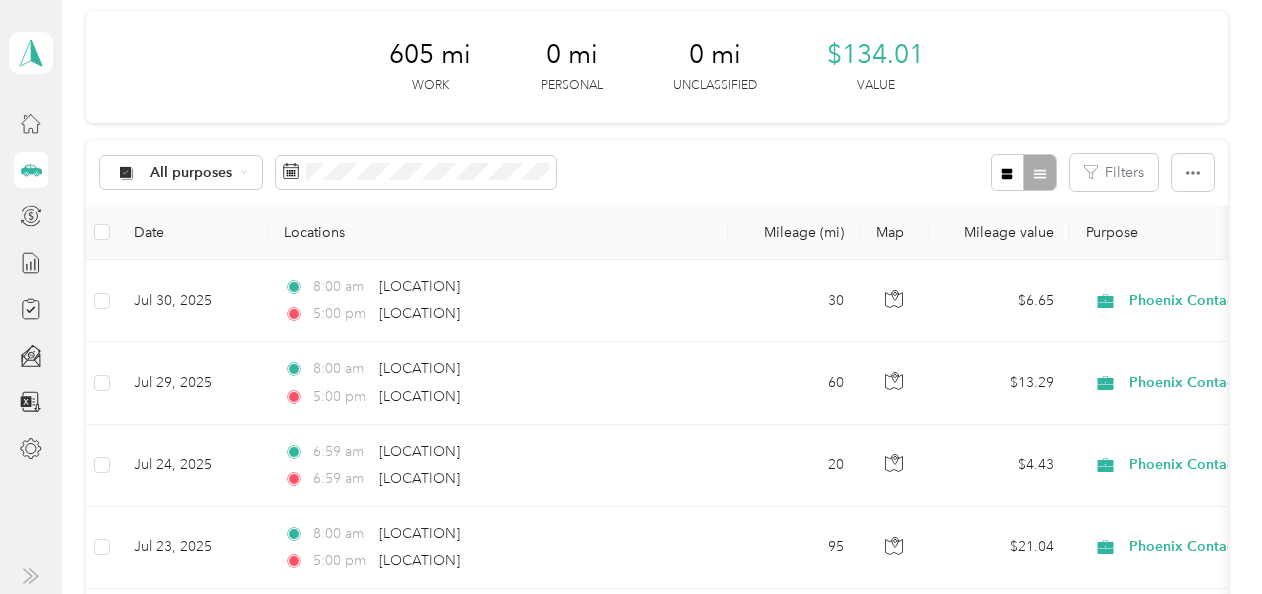 scroll, scrollTop: 0, scrollLeft: 0, axis: both 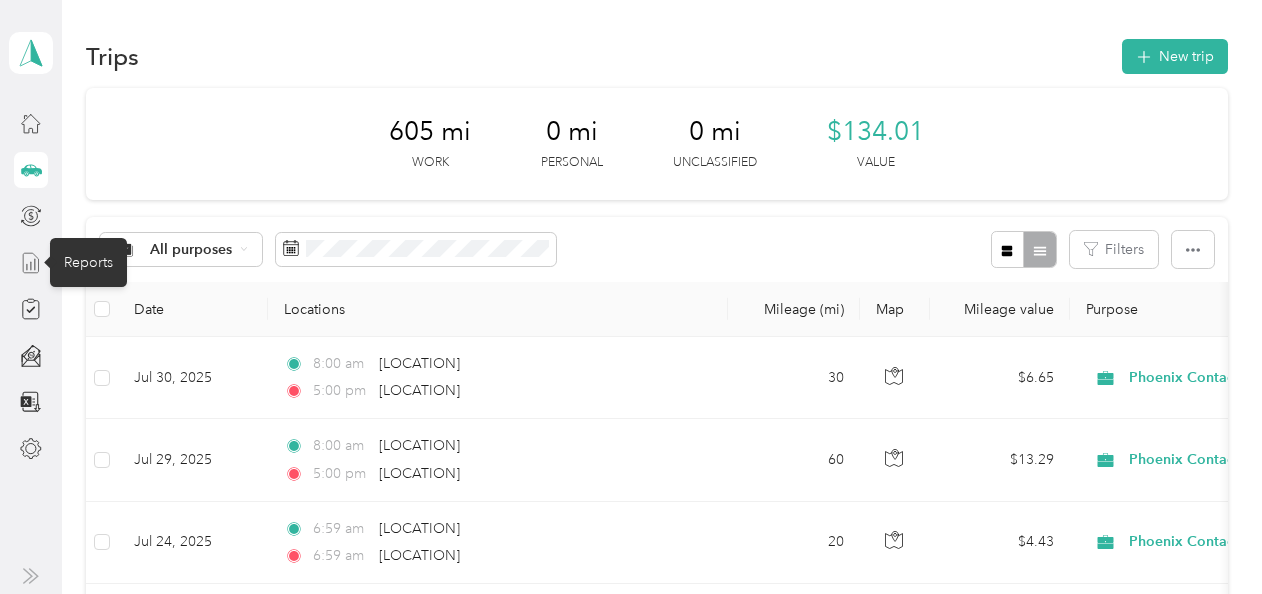 click 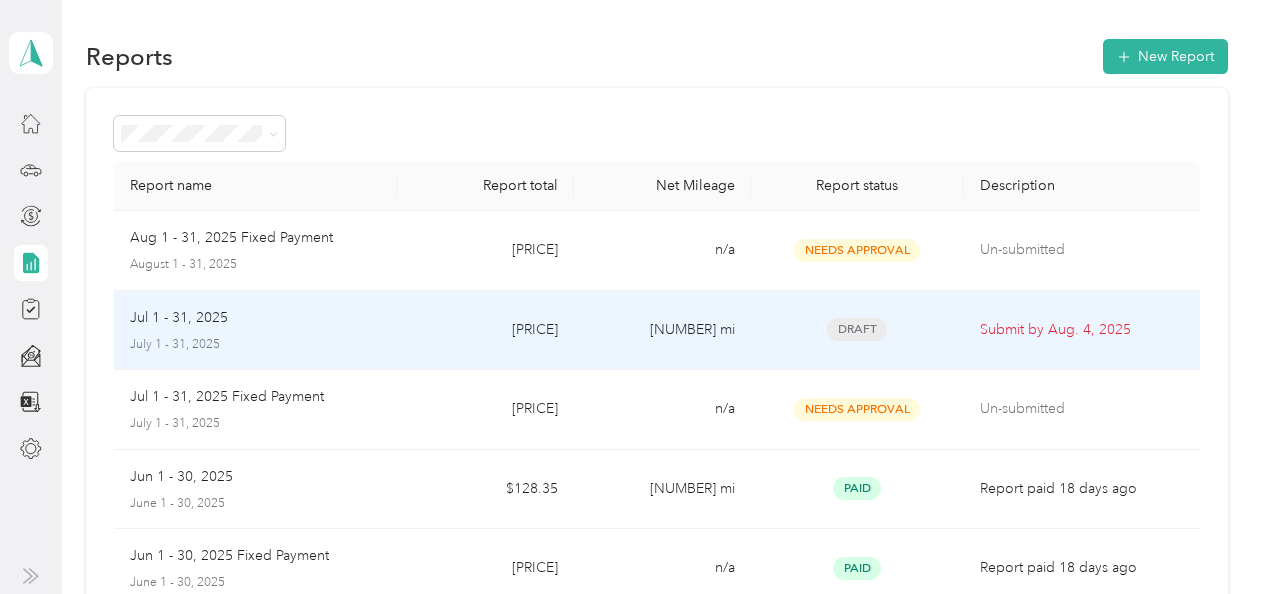 click on "[MONTH] [DAY] - [DAY], [YEAR] [MONTH] [DAY] - [DAY], [YEAR]" at bounding box center [255, 331] 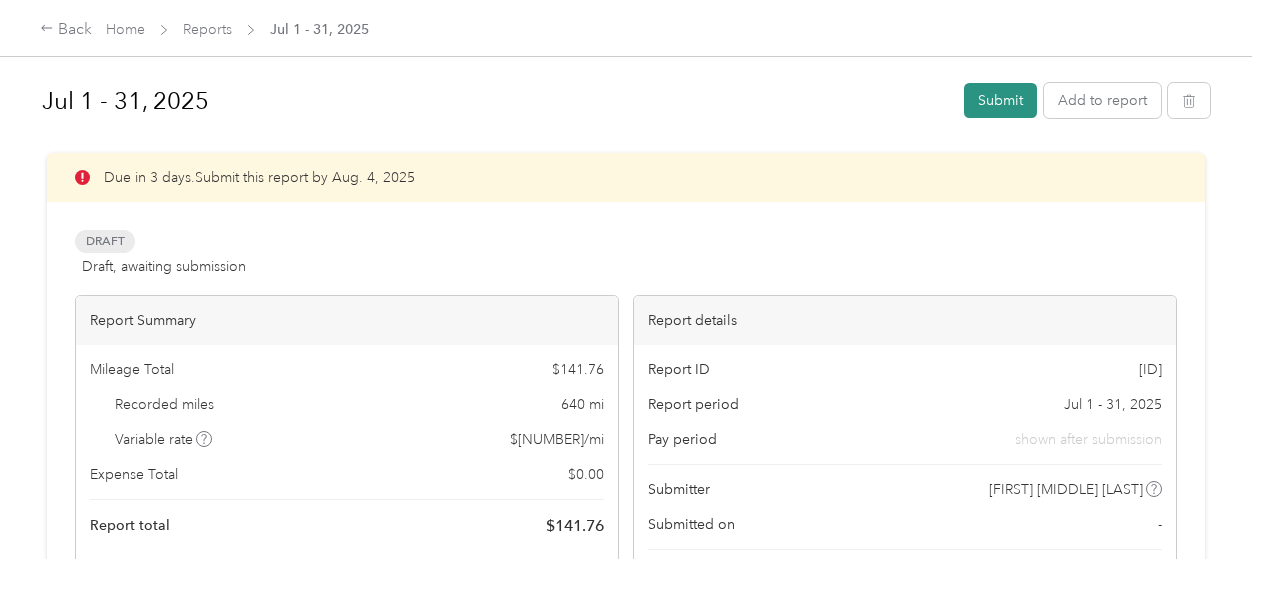 click on "Submit" at bounding box center [1000, 100] 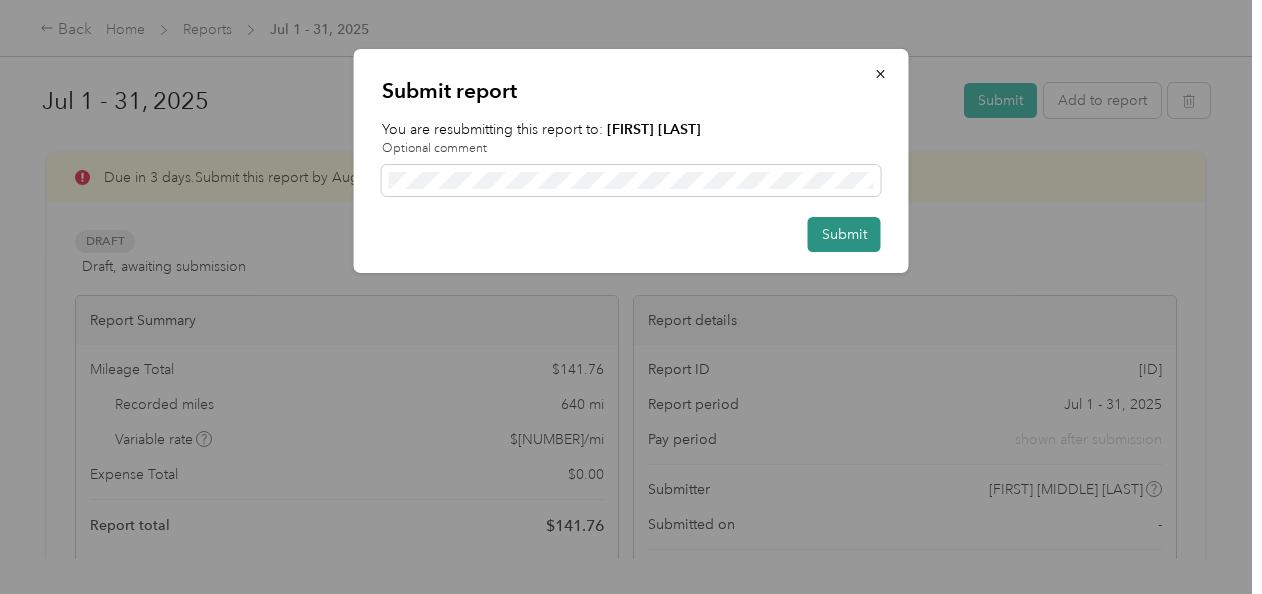 click on "Submit" at bounding box center (844, 234) 